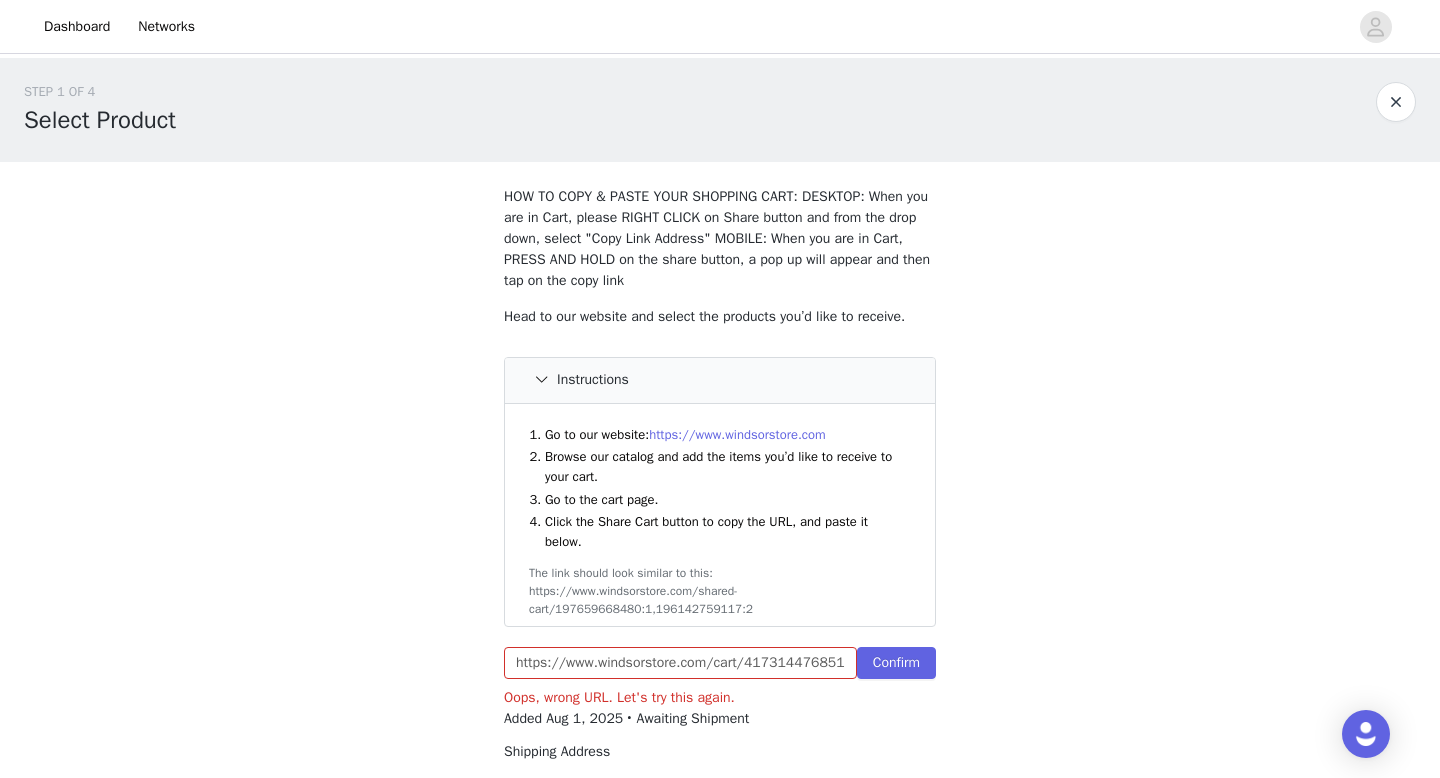 scroll, scrollTop: 52, scrollLeft: 0, axis: vertical 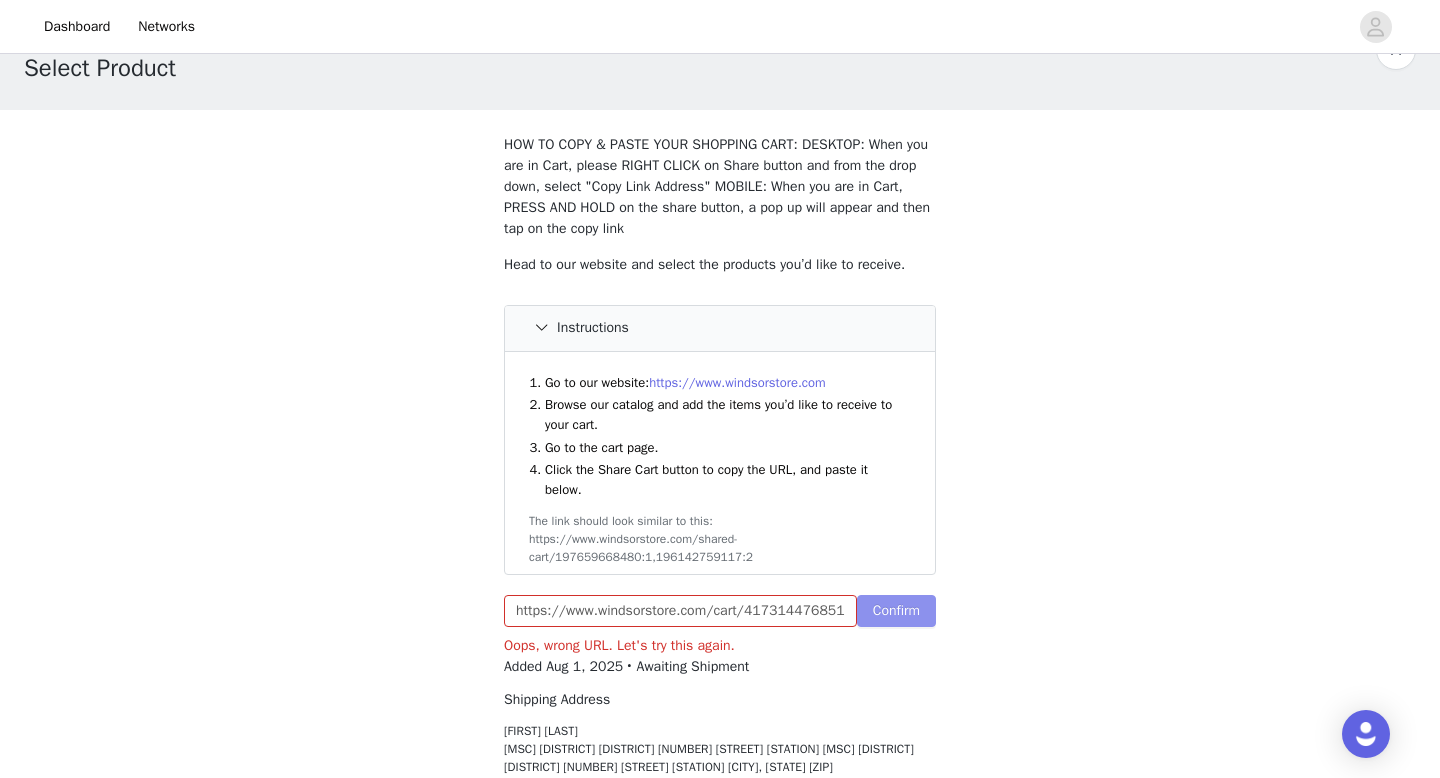 type 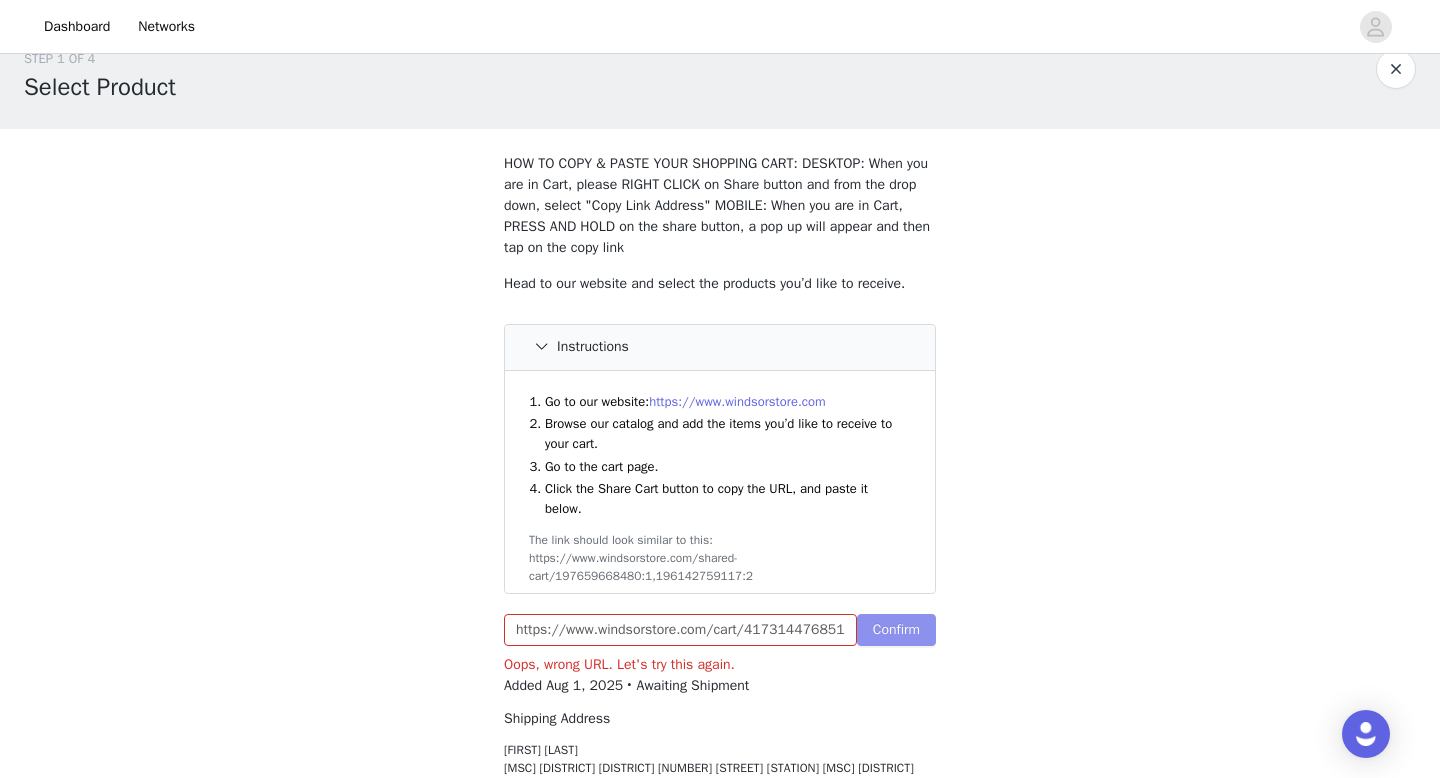 scroll, scrollTop: 31, scrollLeft: 0, axis: vertical 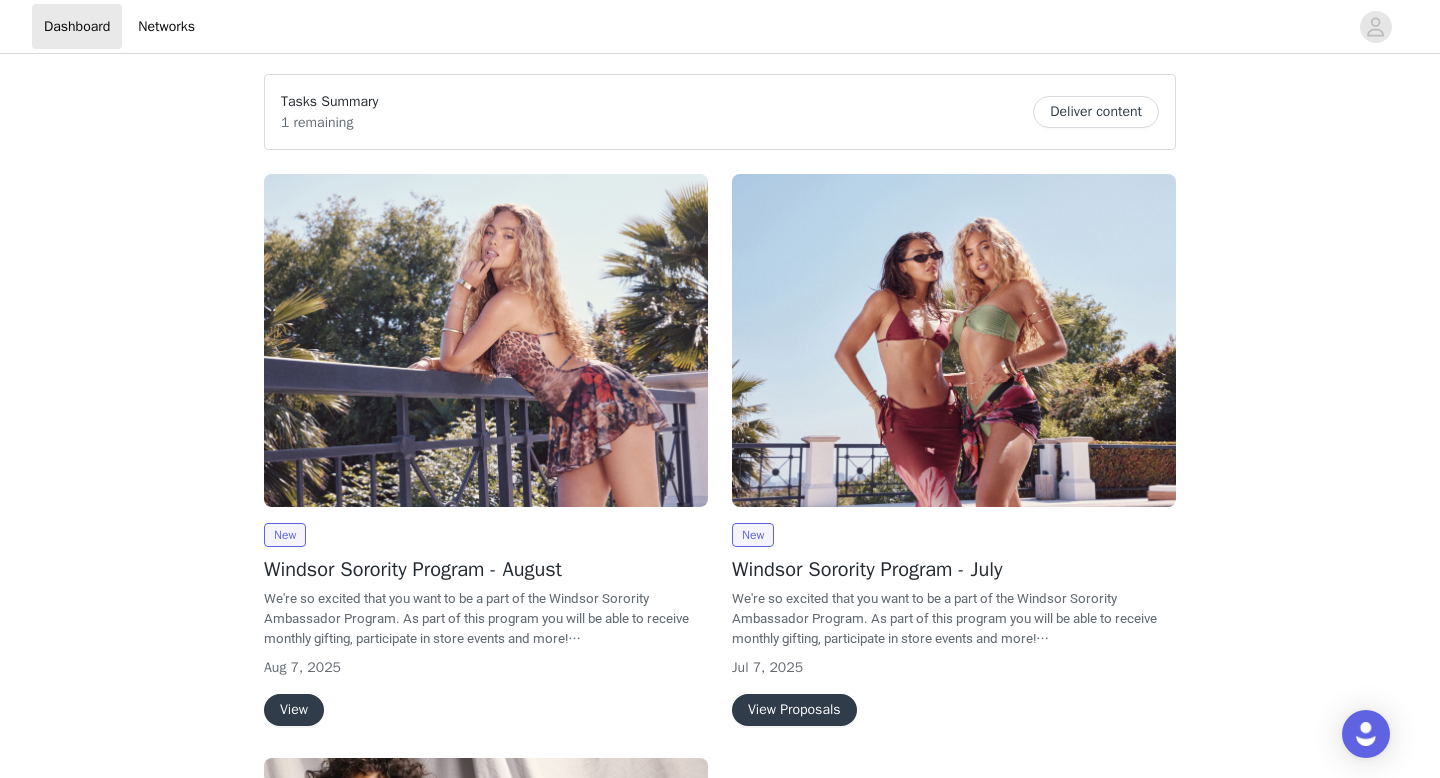 click on "View" at bounding box center [294, 710] 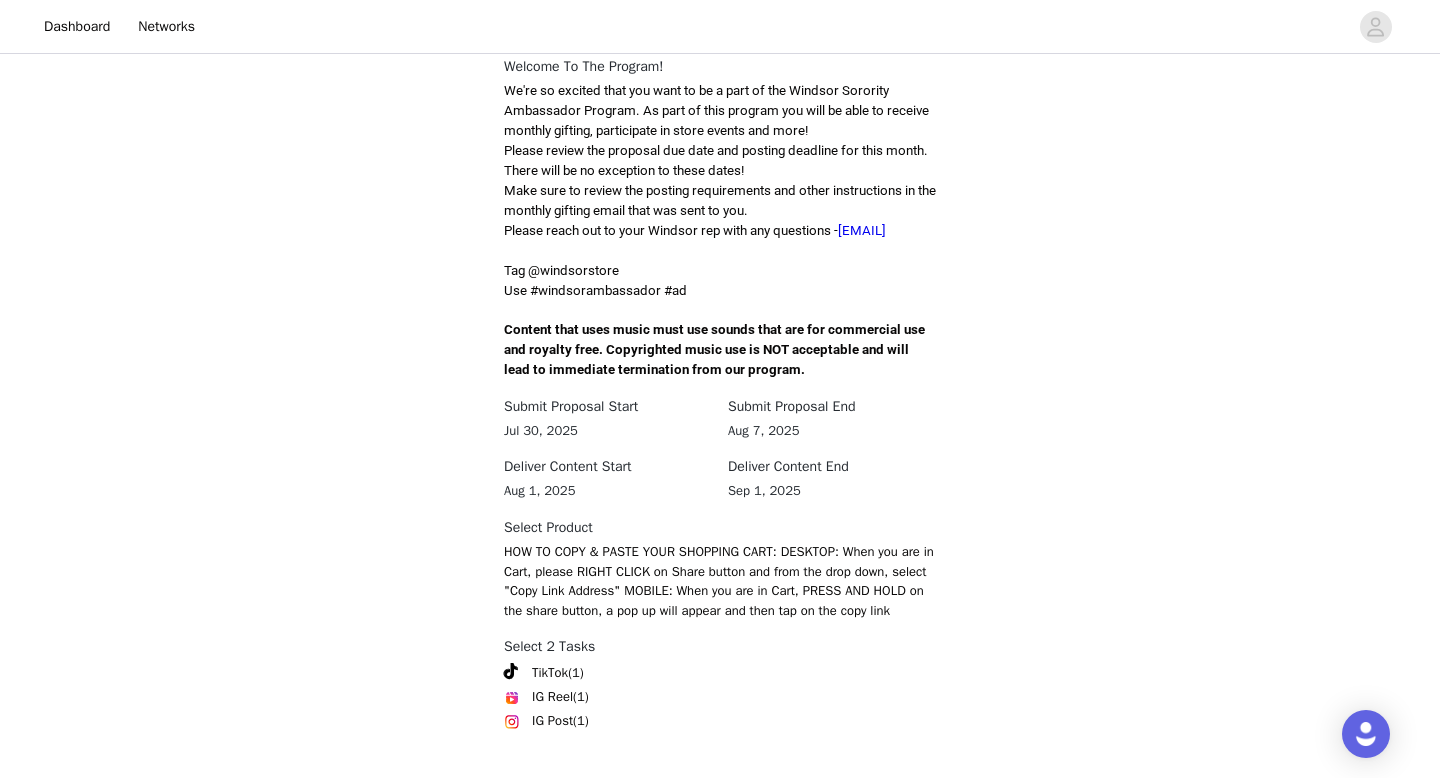 scroll, scrollTop: 602, scrollLeft: 0, axis: vertical 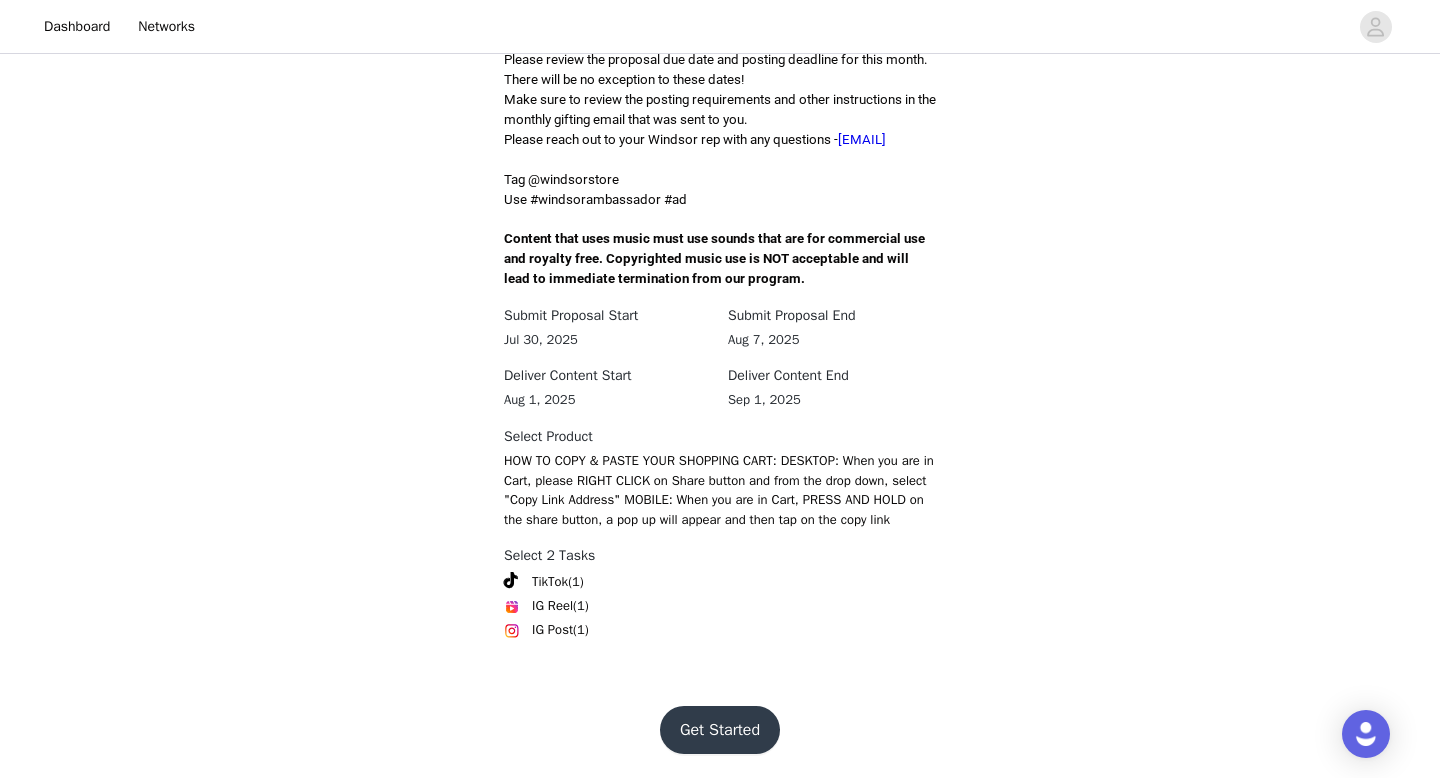 click on "Get Started" at bounding box center [720, 730] 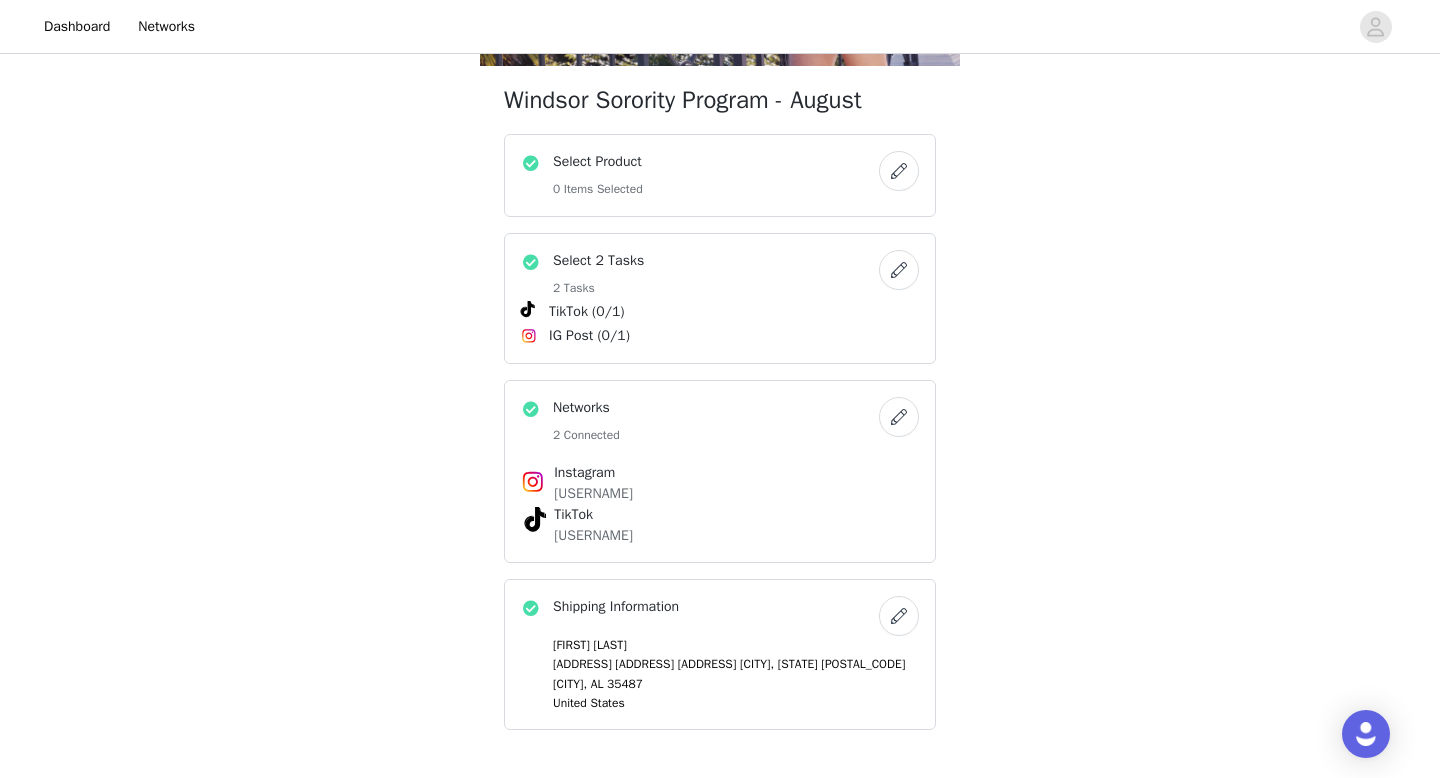 scroll, scrollTop: 314, scrollLeft: 0, axis: vertical 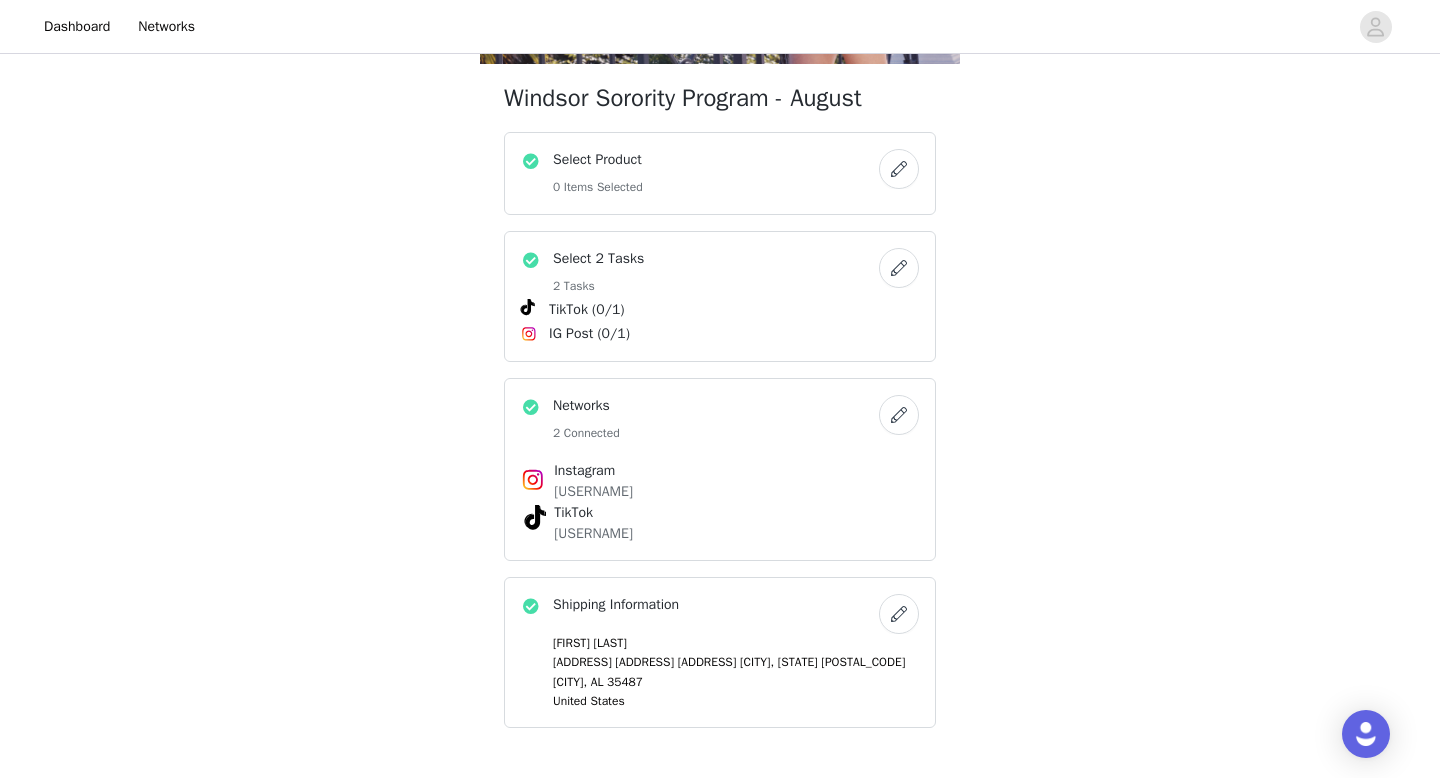 click at bounding box center [899, 169] 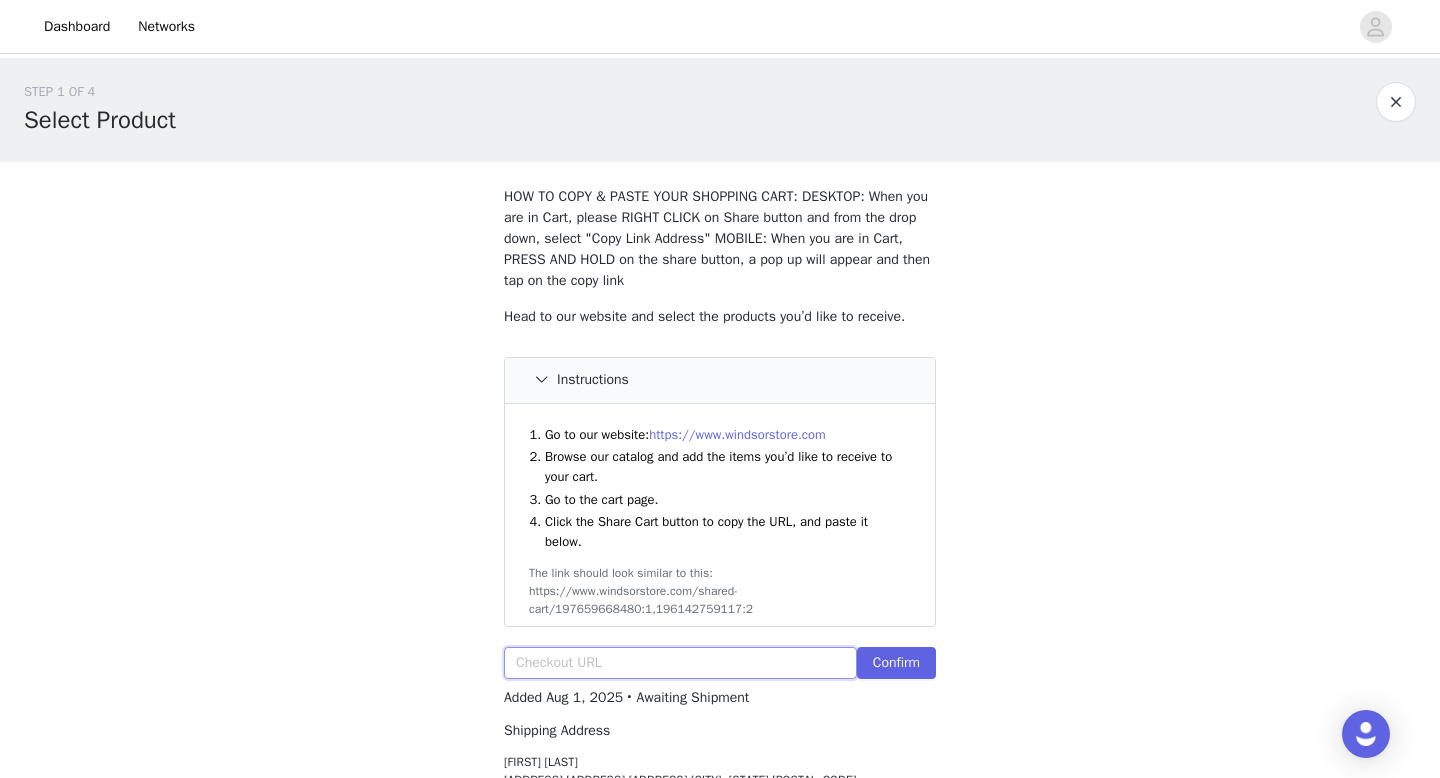 click at bounding box center (680, 663) 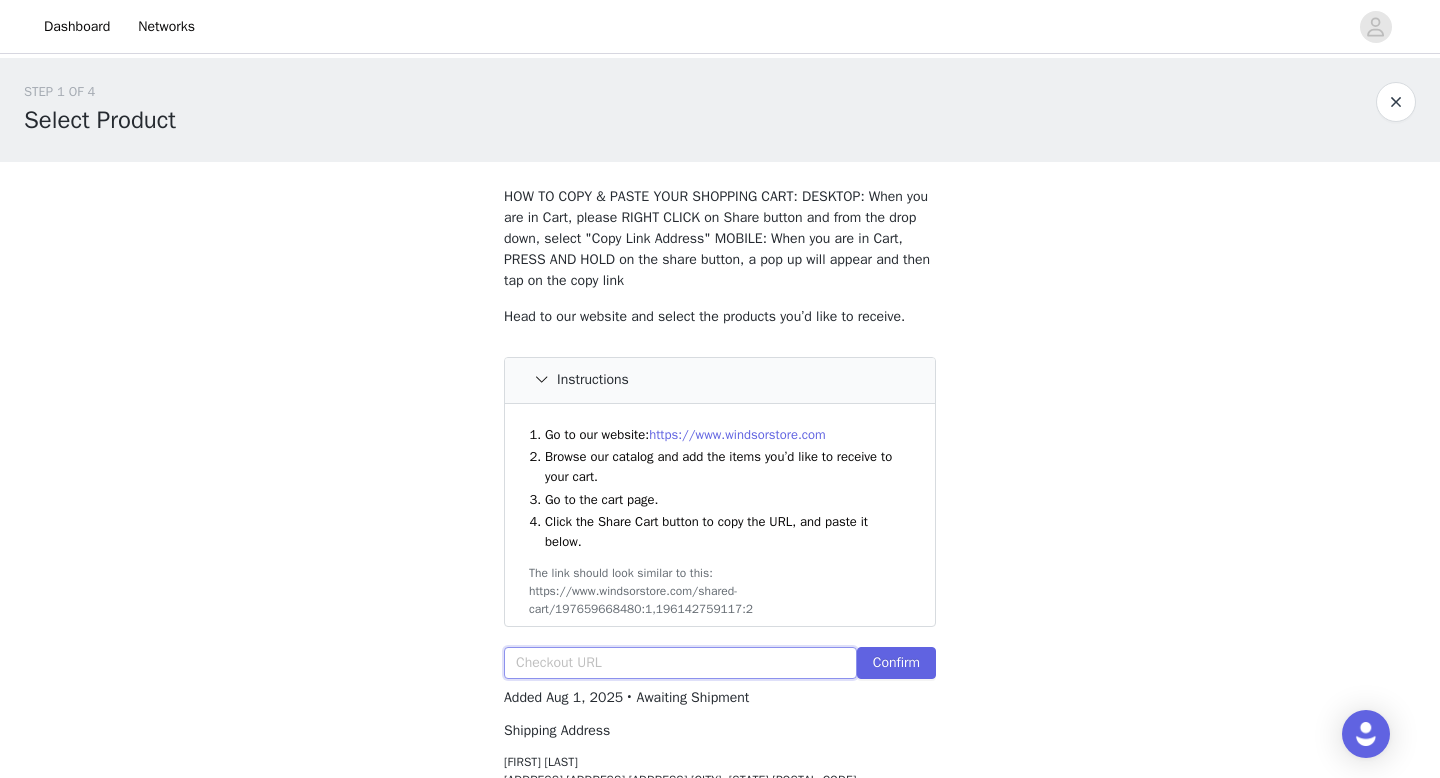 paste on "https://www.windsorstore.com/cart/41731447685171:1,43503644344371:1,42815172313139:1,43372643385395:1,42925391708211:1,43347622297651:1" 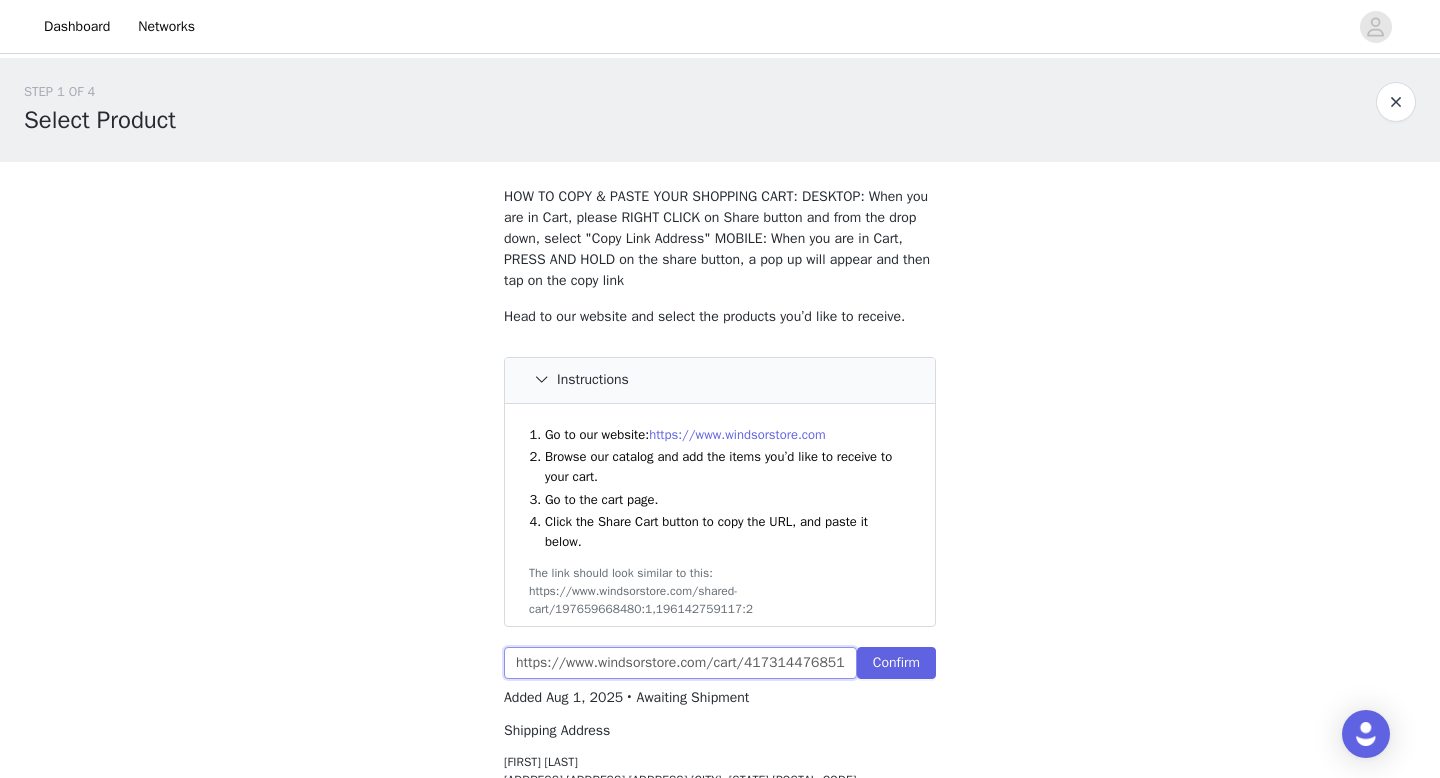 scroll, scrollTop: 0, scrollLeft: 728, axis: horizontal 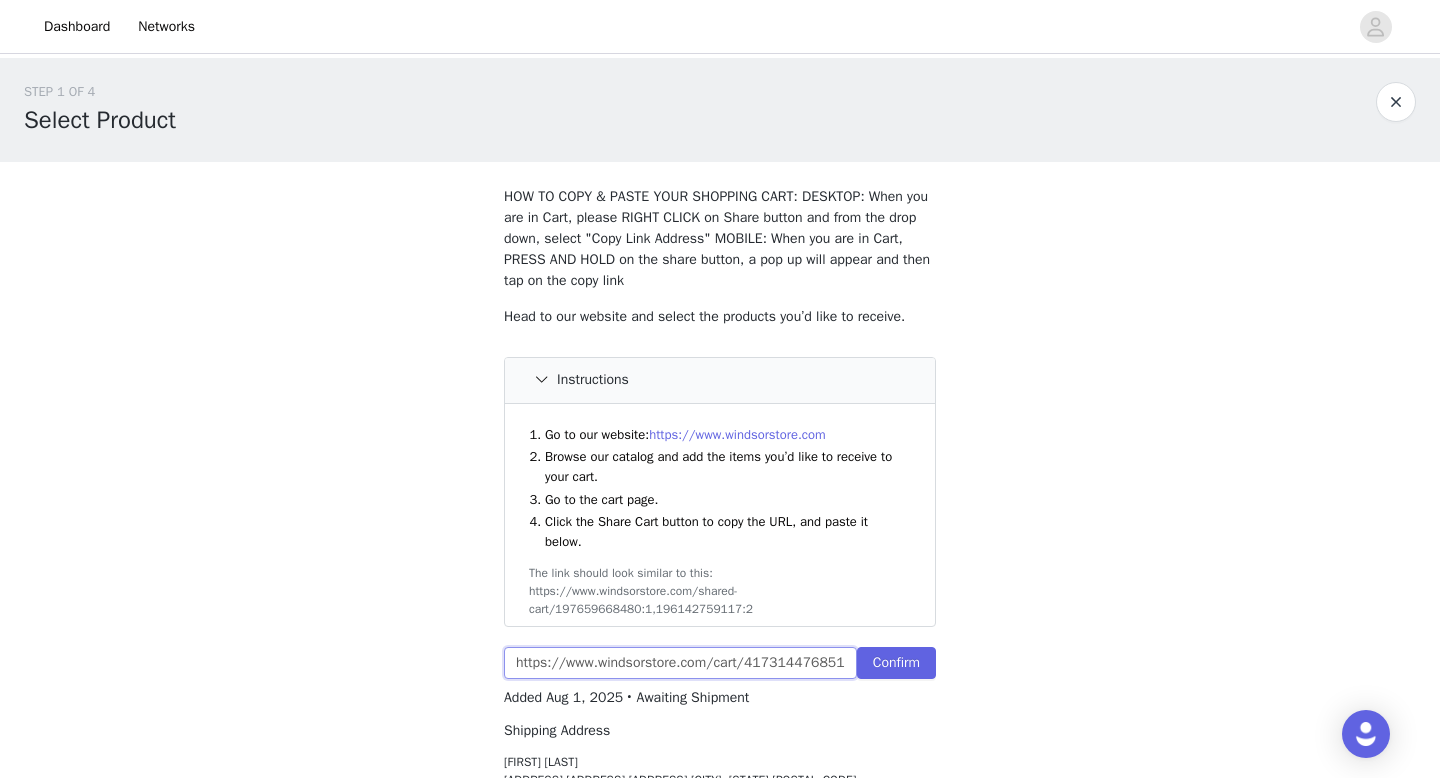 drag, startPoint x: 840, startPoint y: 660, endPoint x: 488, endPoint y: 657, distance: 352.0128 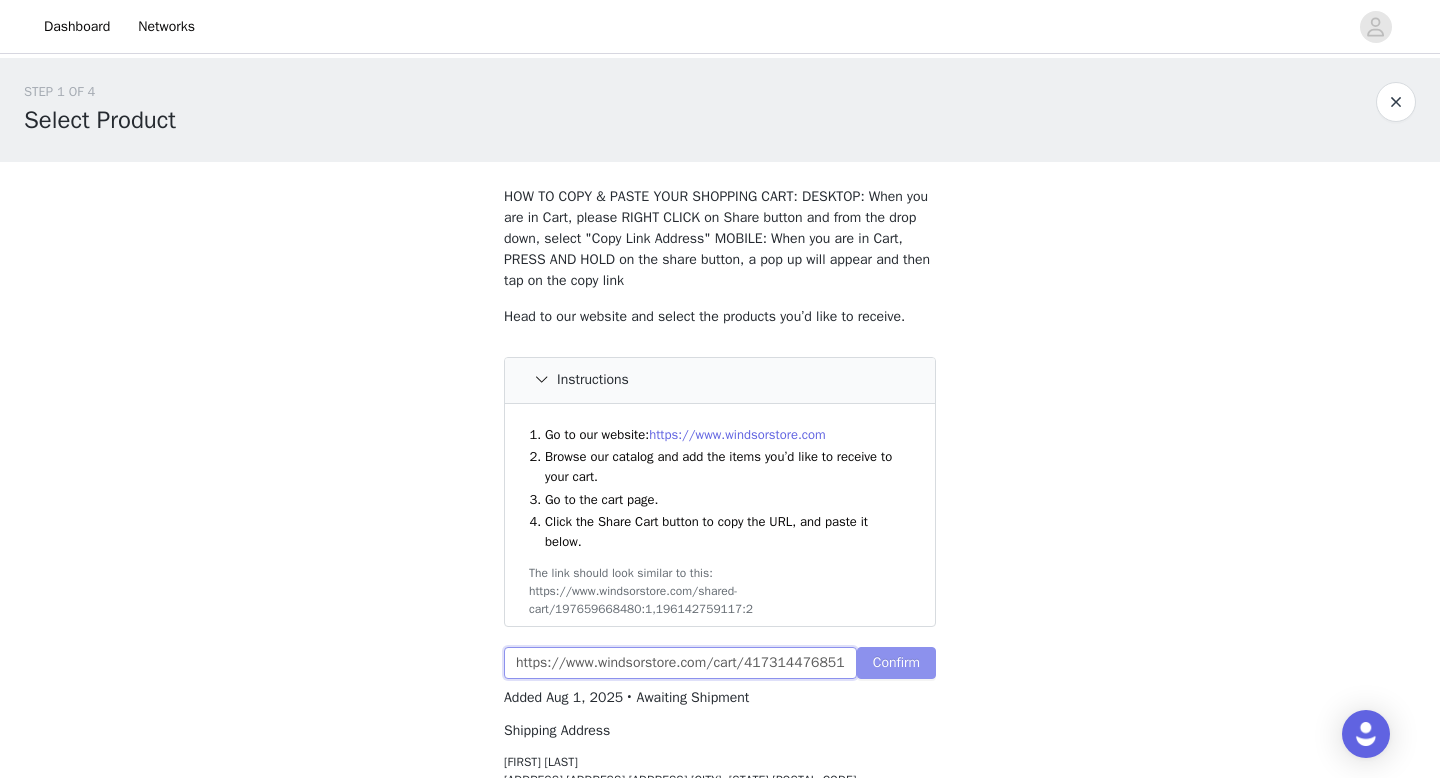 type on "https://www.windsorstore.com/cart/41731447685171:1,43503644344371:1,42815172313139:1,43372643385395:1,42925391708211:1,43347622297651:1" 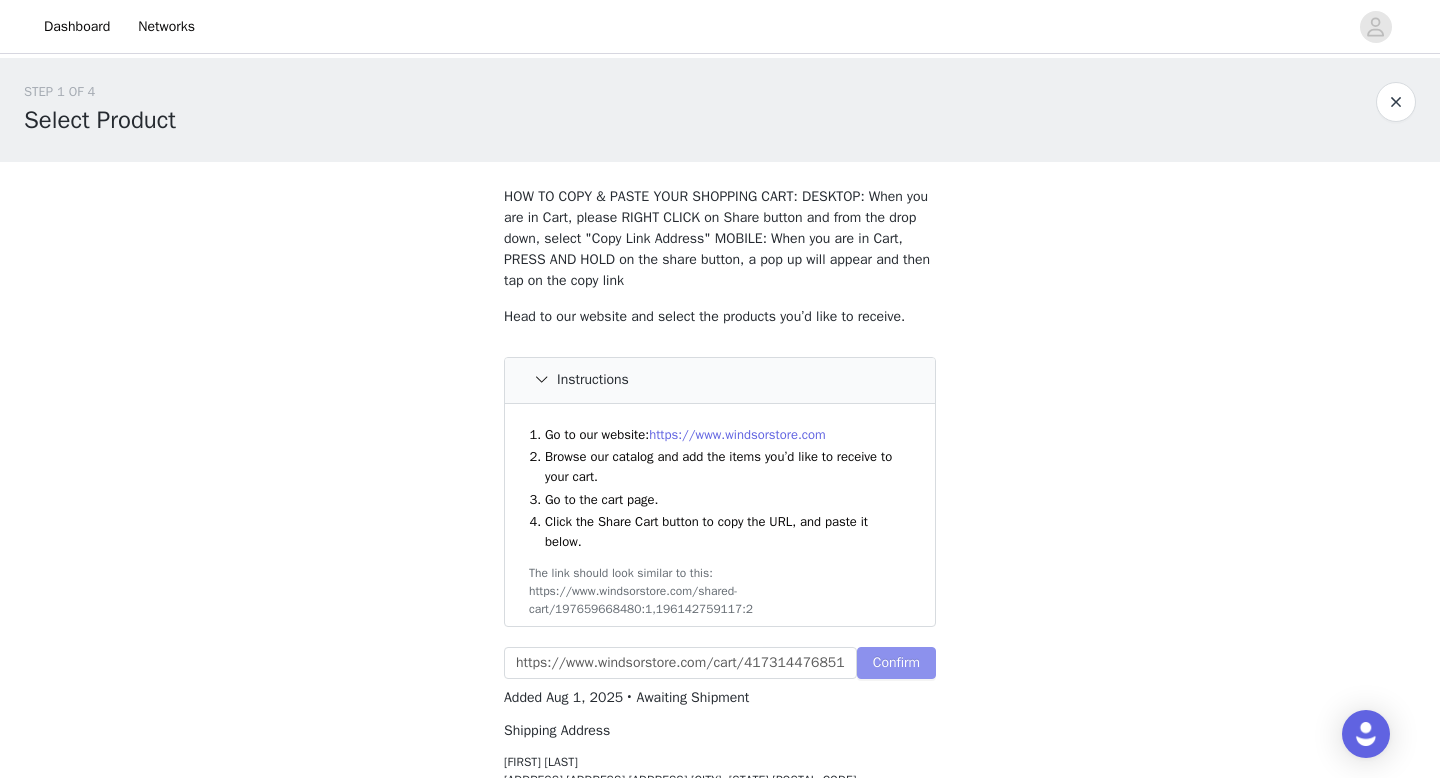 click on "Confirm" at bounding box center (896, 663) 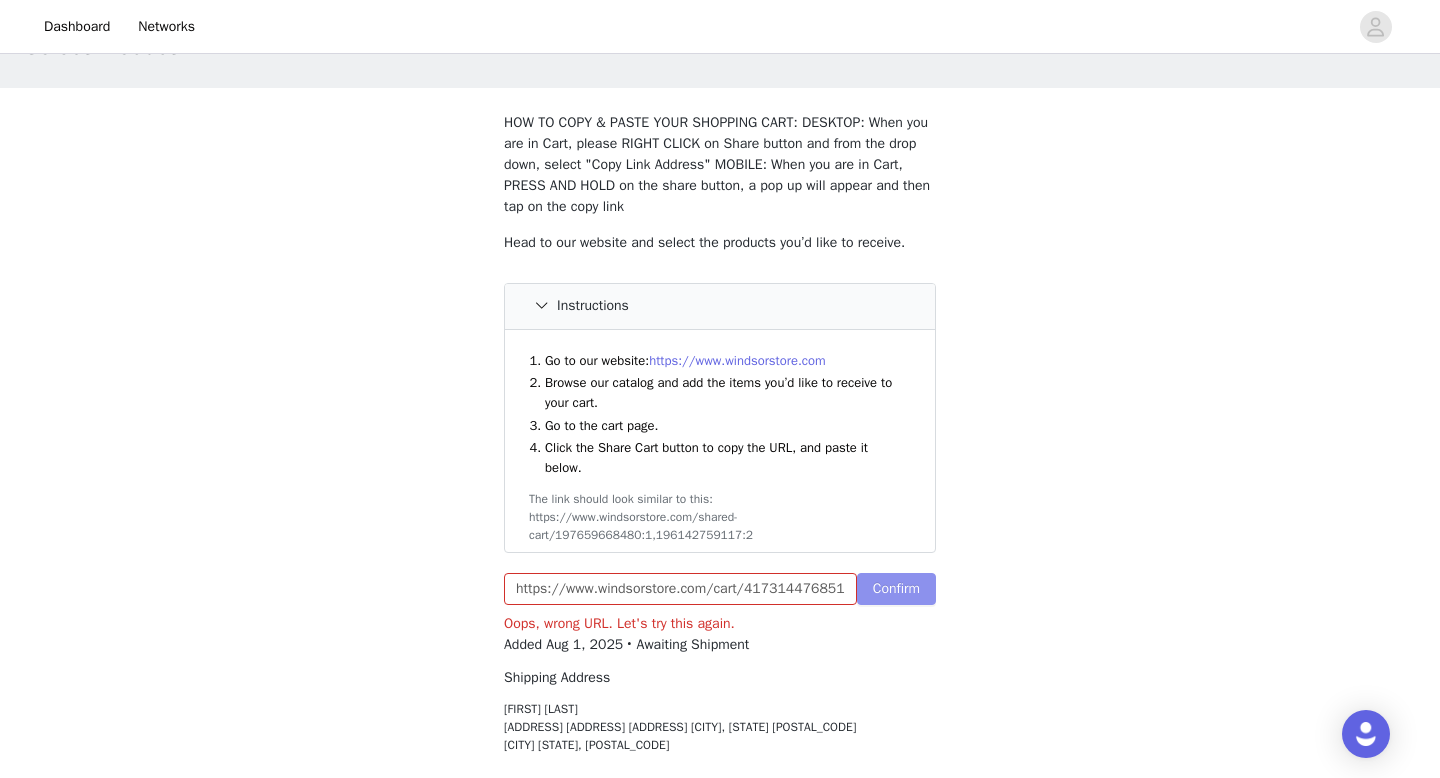 scroll, scrollTop: 71, scrollLeft: 0, axis: vertical 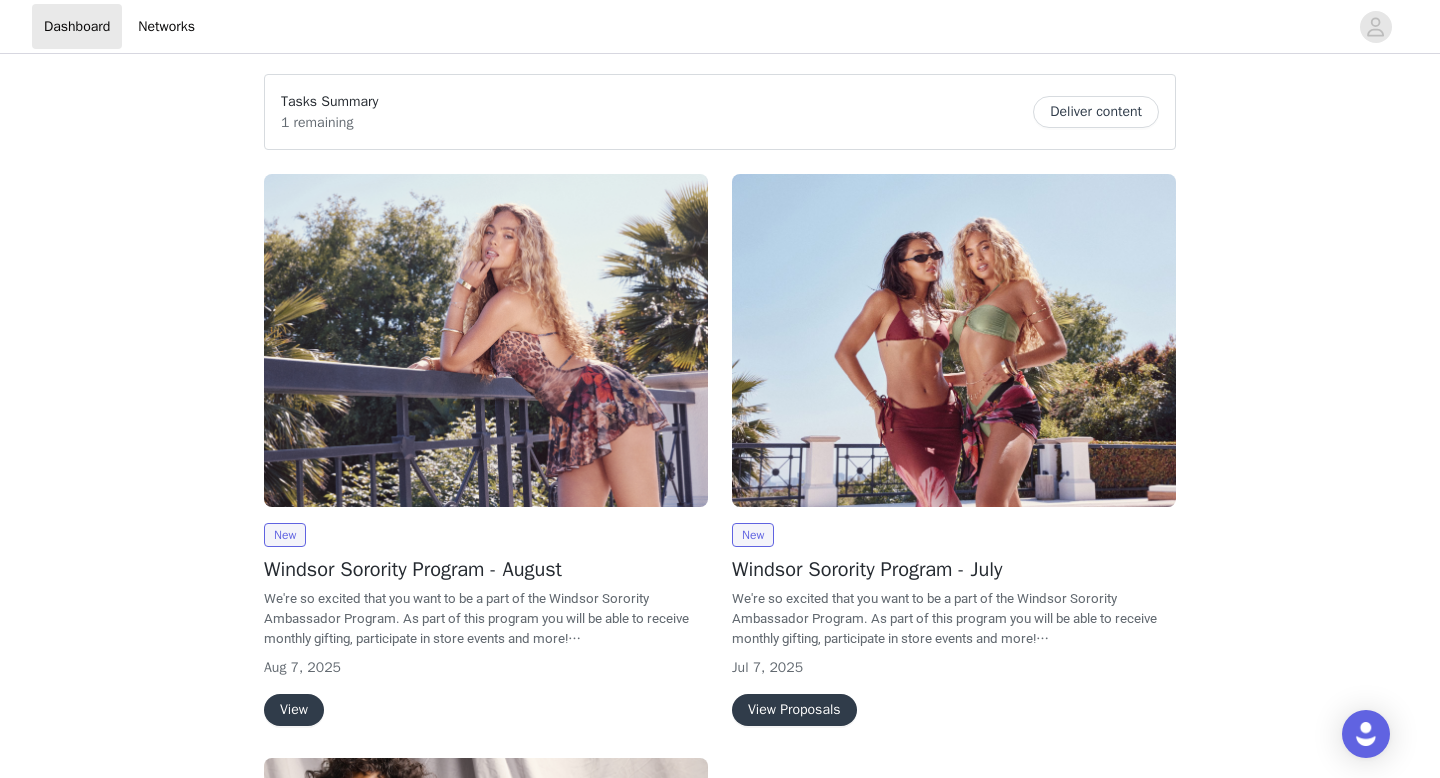 click on "View" at bounding box center (294, 710) 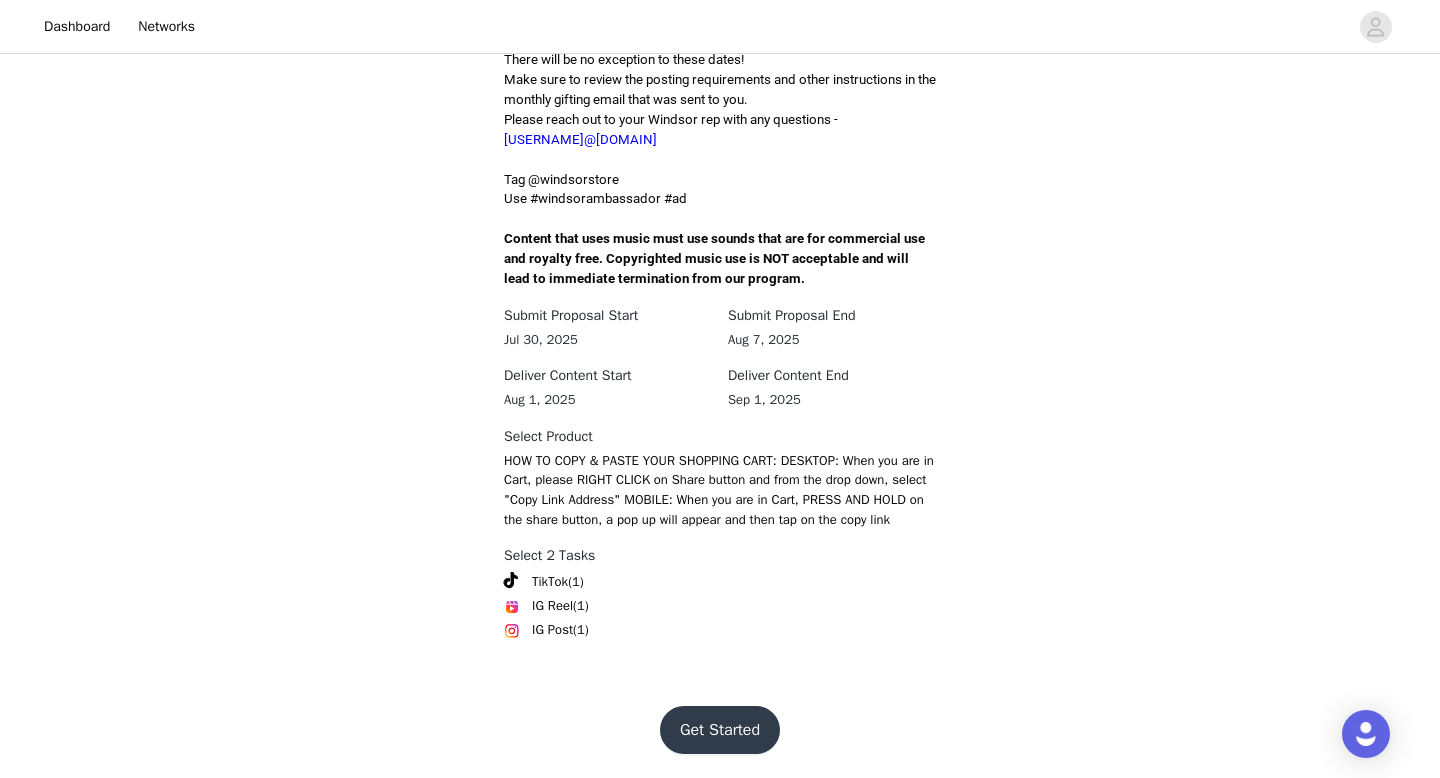 scroll, scrollTop: 602, scrollLeft: 0, axis: vertical 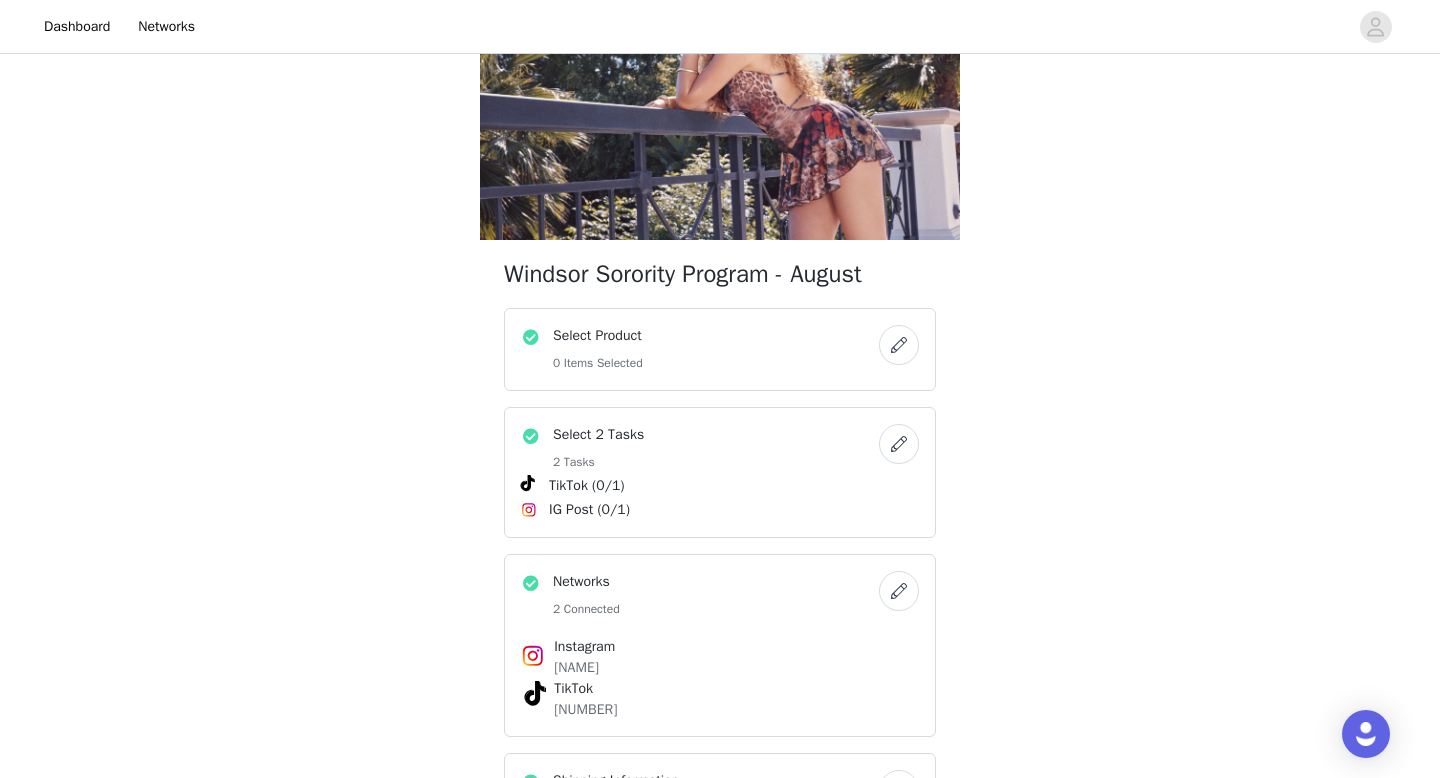 click on "Select Product   0 Items Selected" at bounding box center [700, 349] 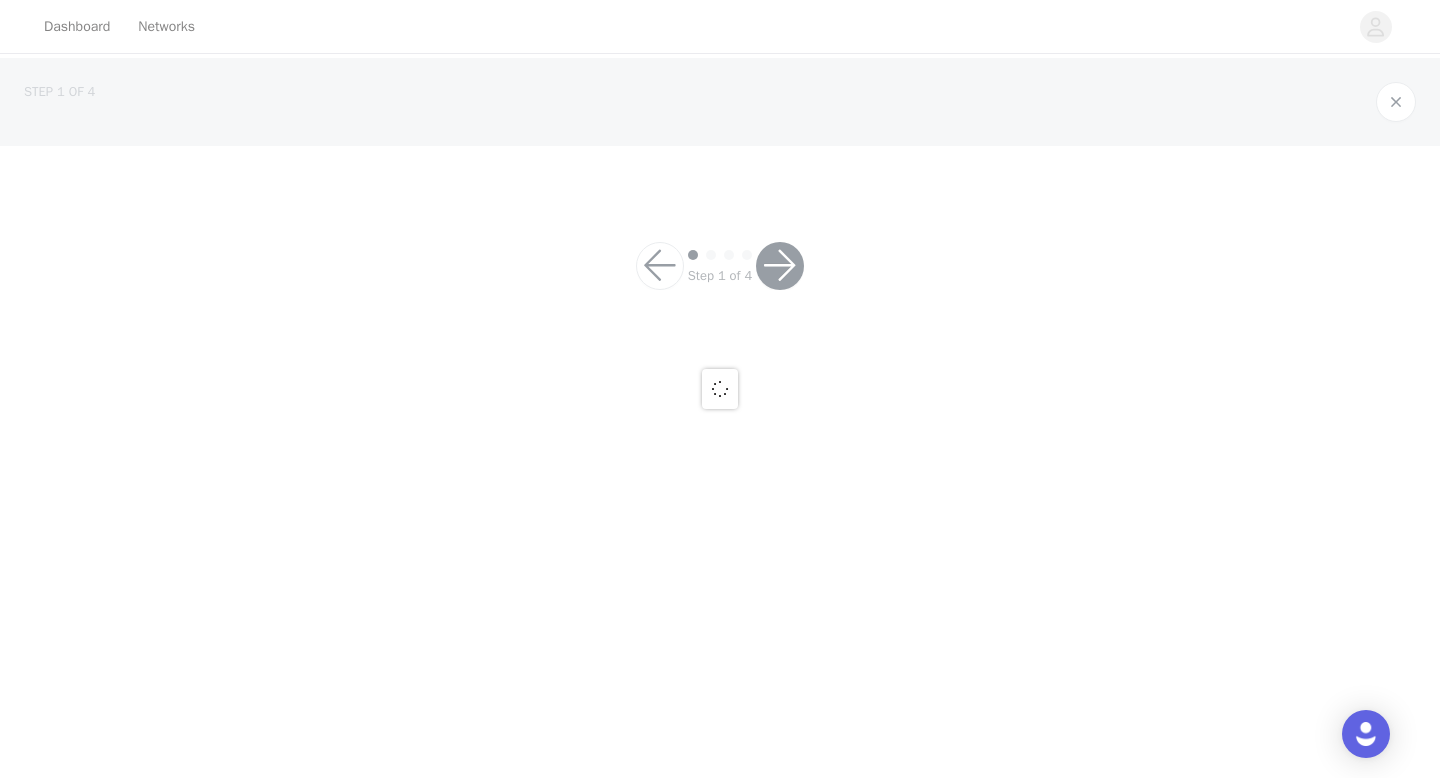 scroll, scrollTop: 0, scrollLeft: 0, axis: both 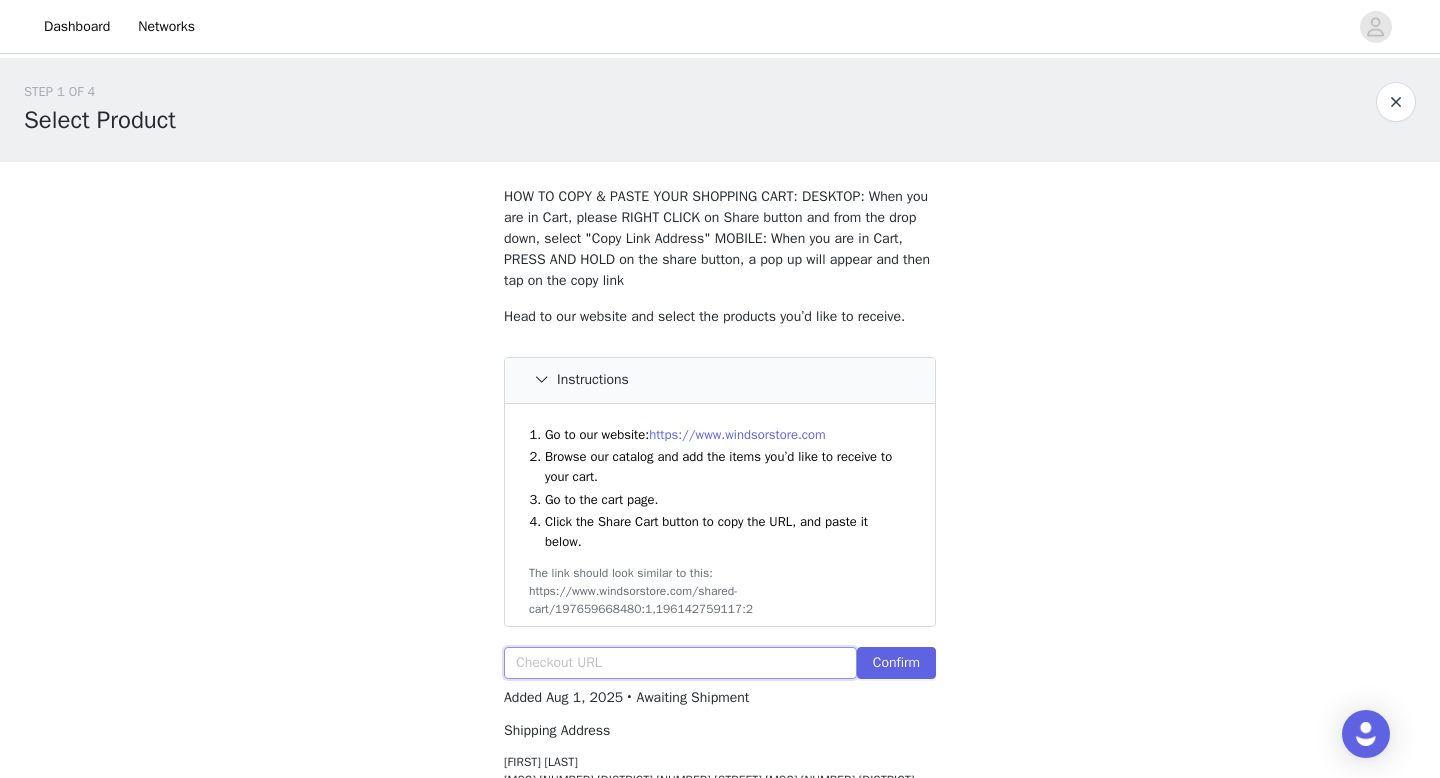 click at bounding box center [680, 663] 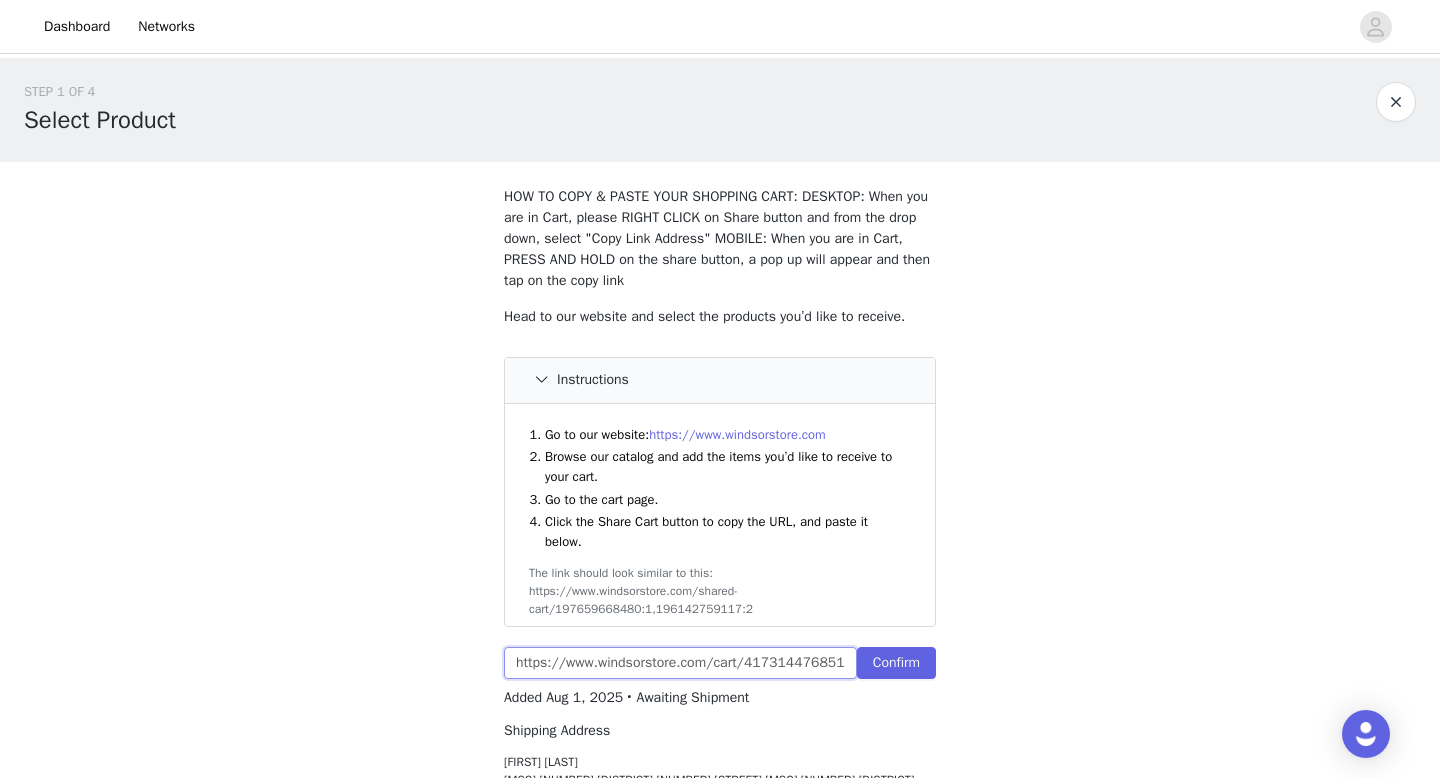 scroll, scrollTop: 0, scrollLeft: 728, axis: horizontal 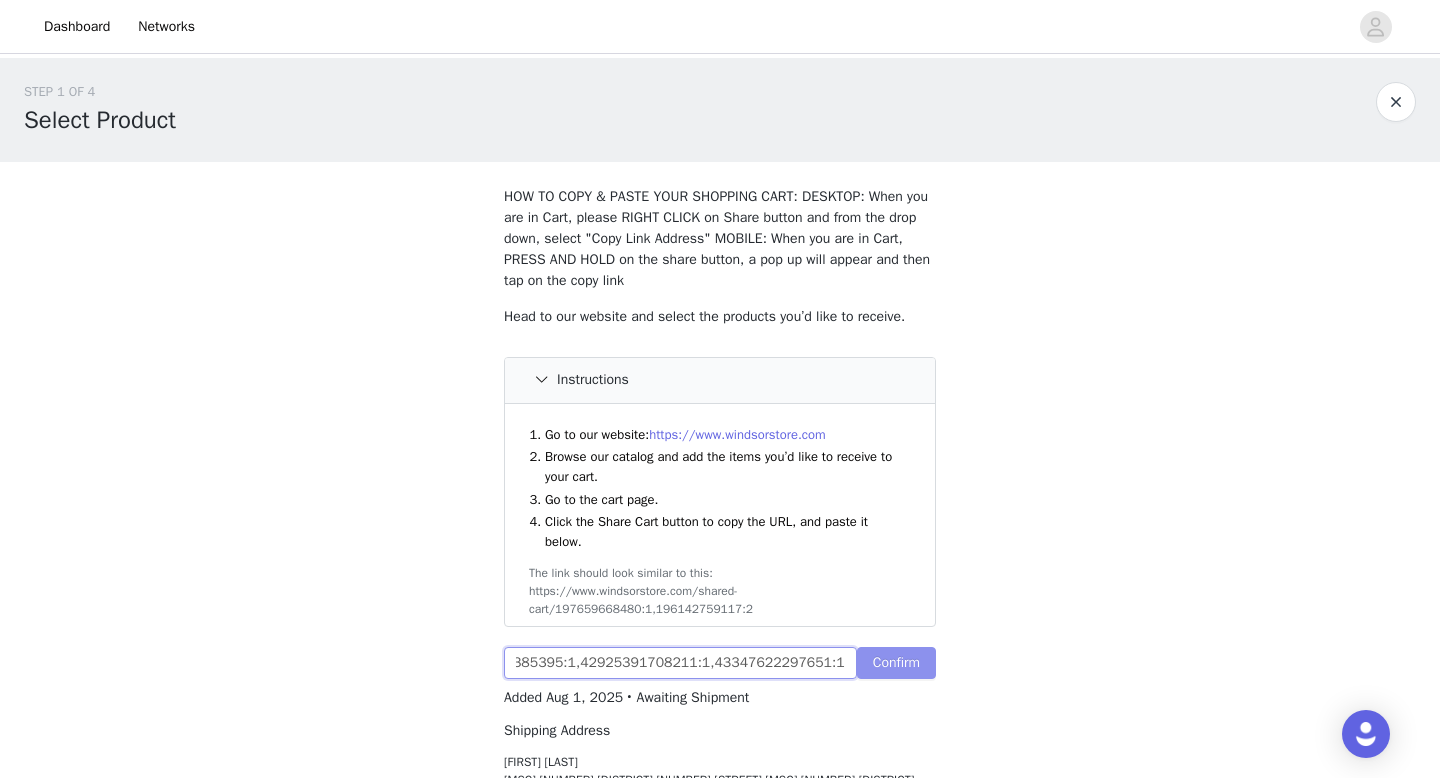 type on "https://www.windsorstore.com/cart/41731447685171:1,43503644344371:1,42815172313139:1,43372643385395:1,42925391708211:1,43347622297651:1" 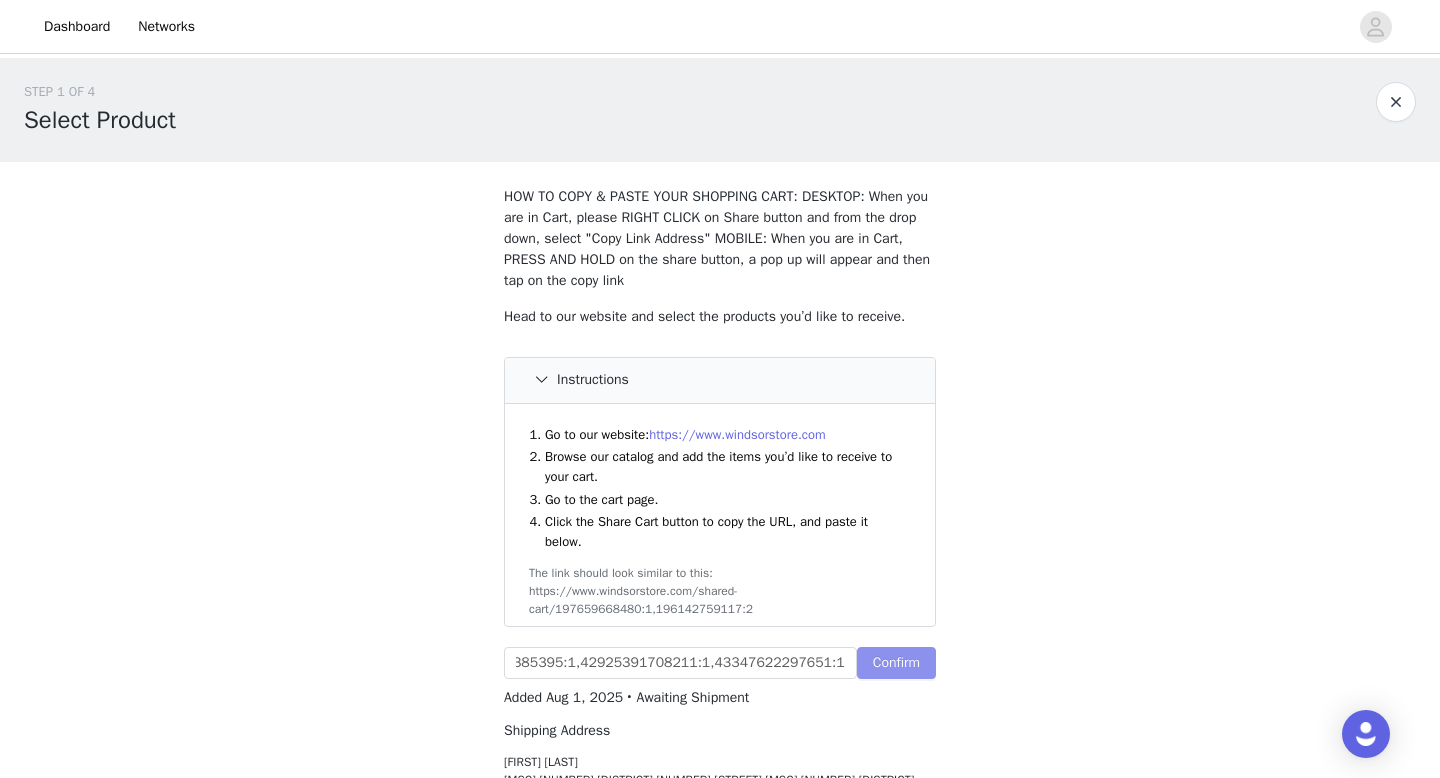 scroll, scrollTop: 0, scrollLeft: 0, axis: both 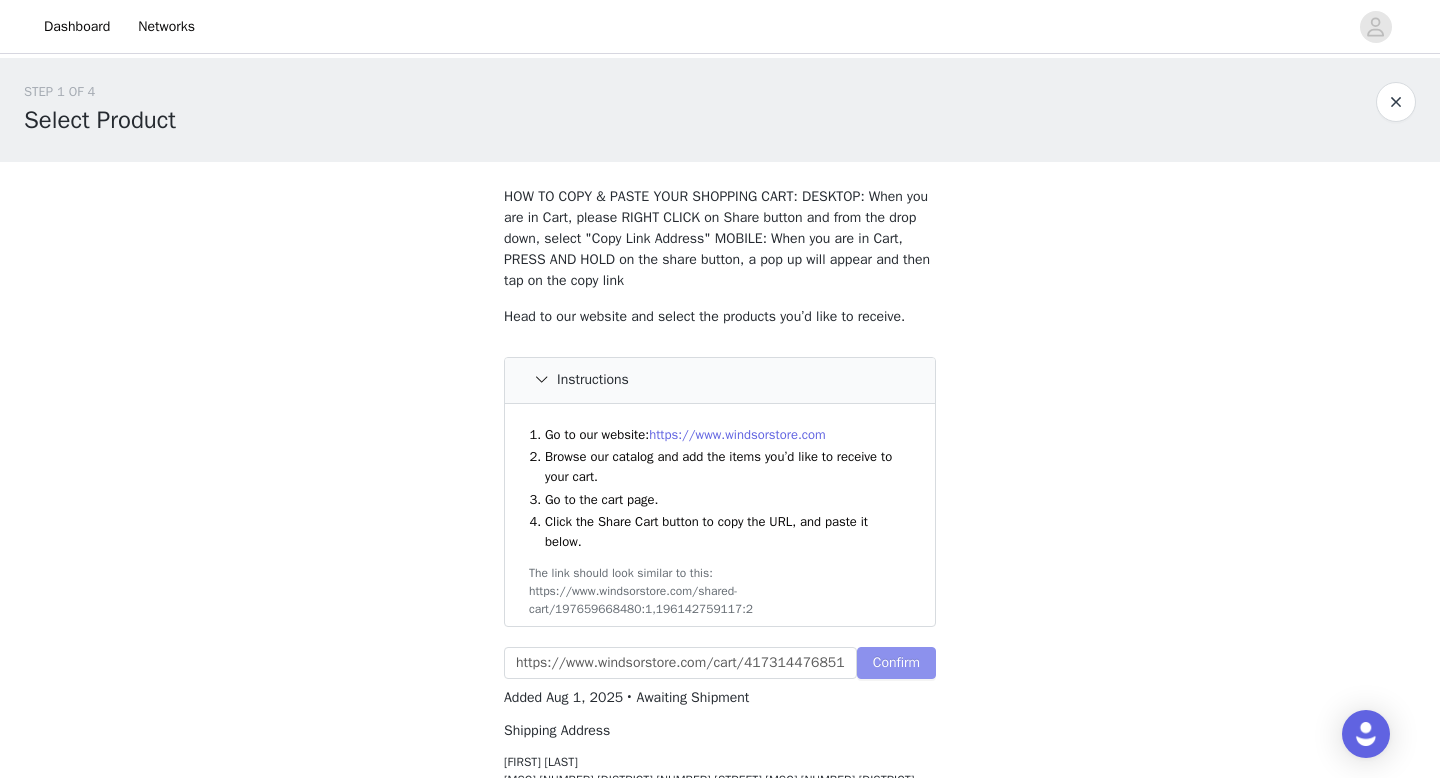 click on "Confirm" at bounding box center [896, 663] 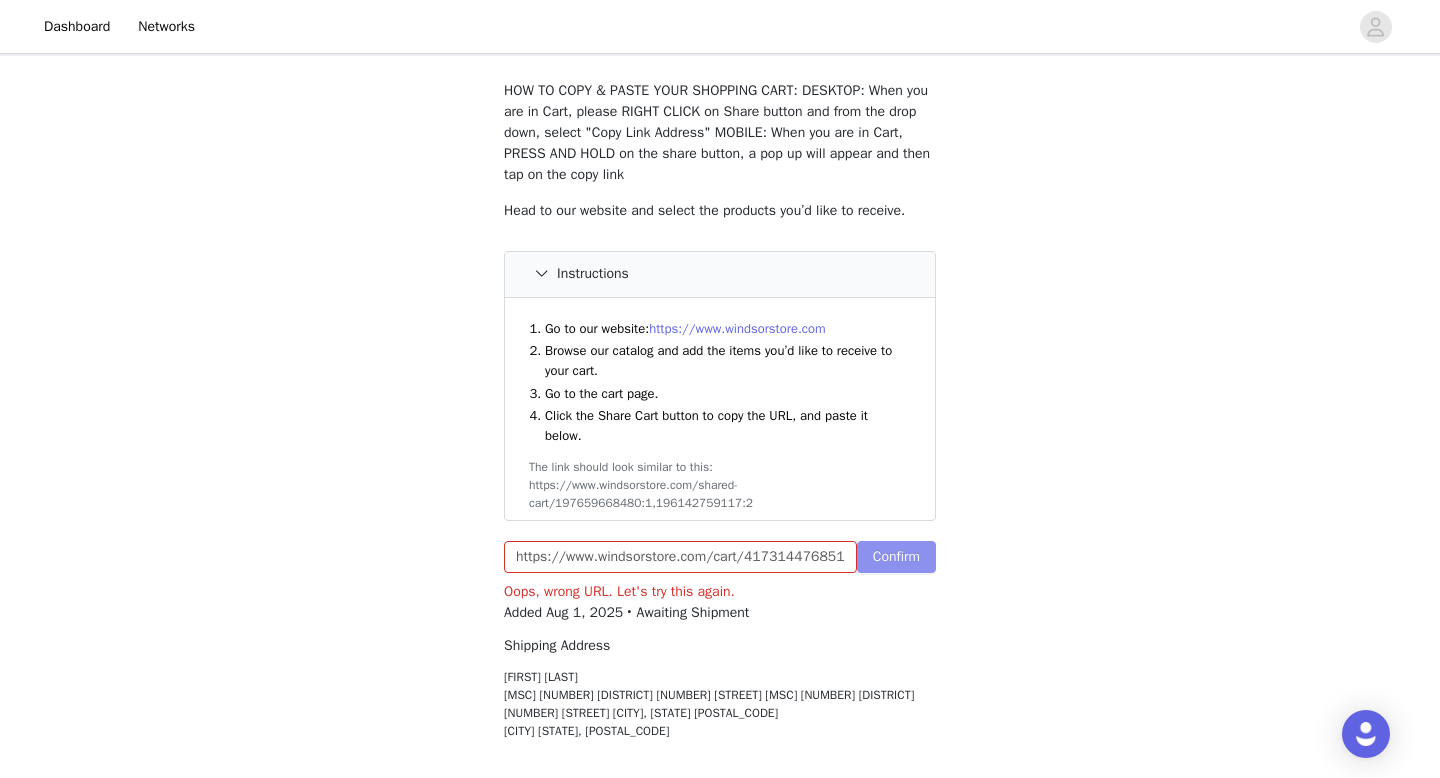 scroll, scrollTop: 114, scrollLeft: 0, axis: vertical 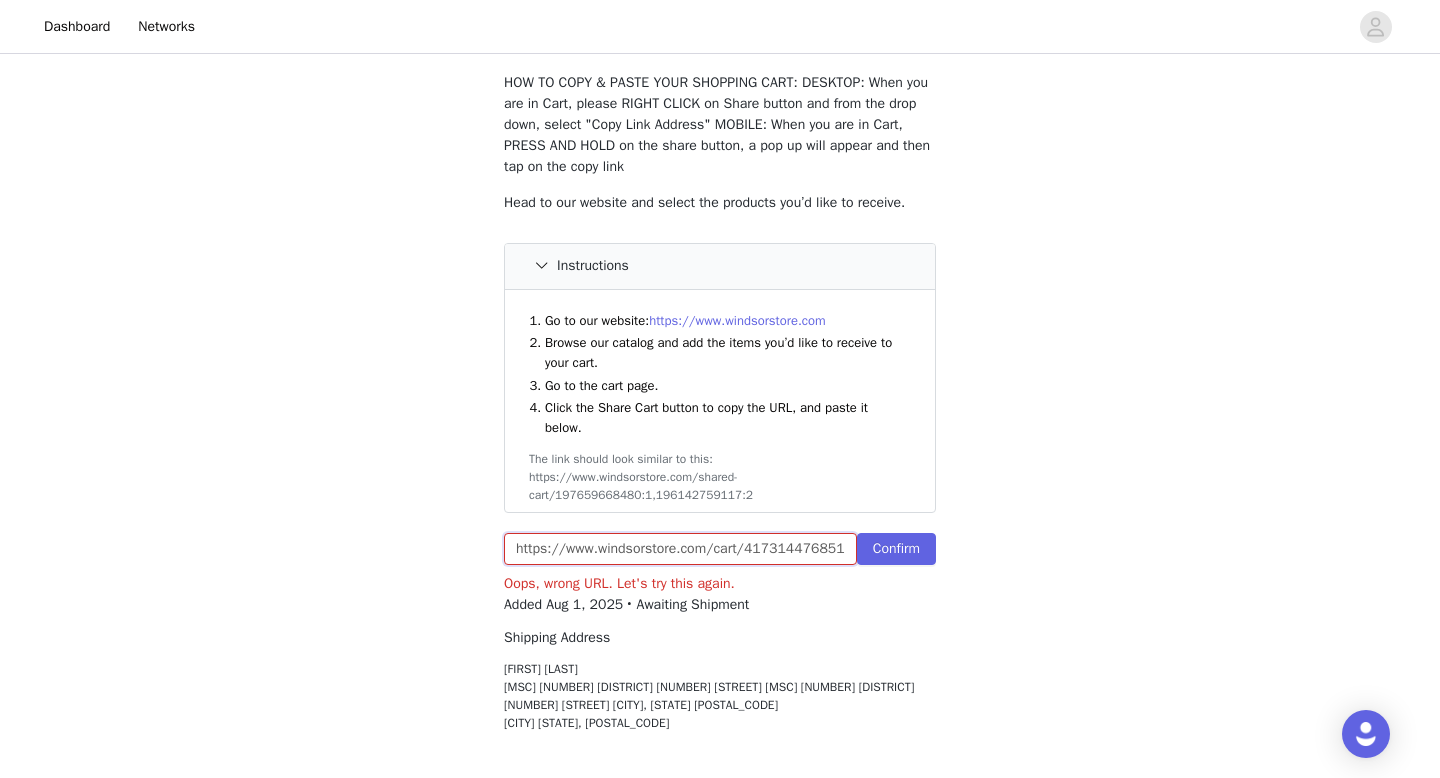 drag, startPoint x: 515, startPoint y: 554, endPoint x: 815, endPoint y: 561, distance: 300.08167 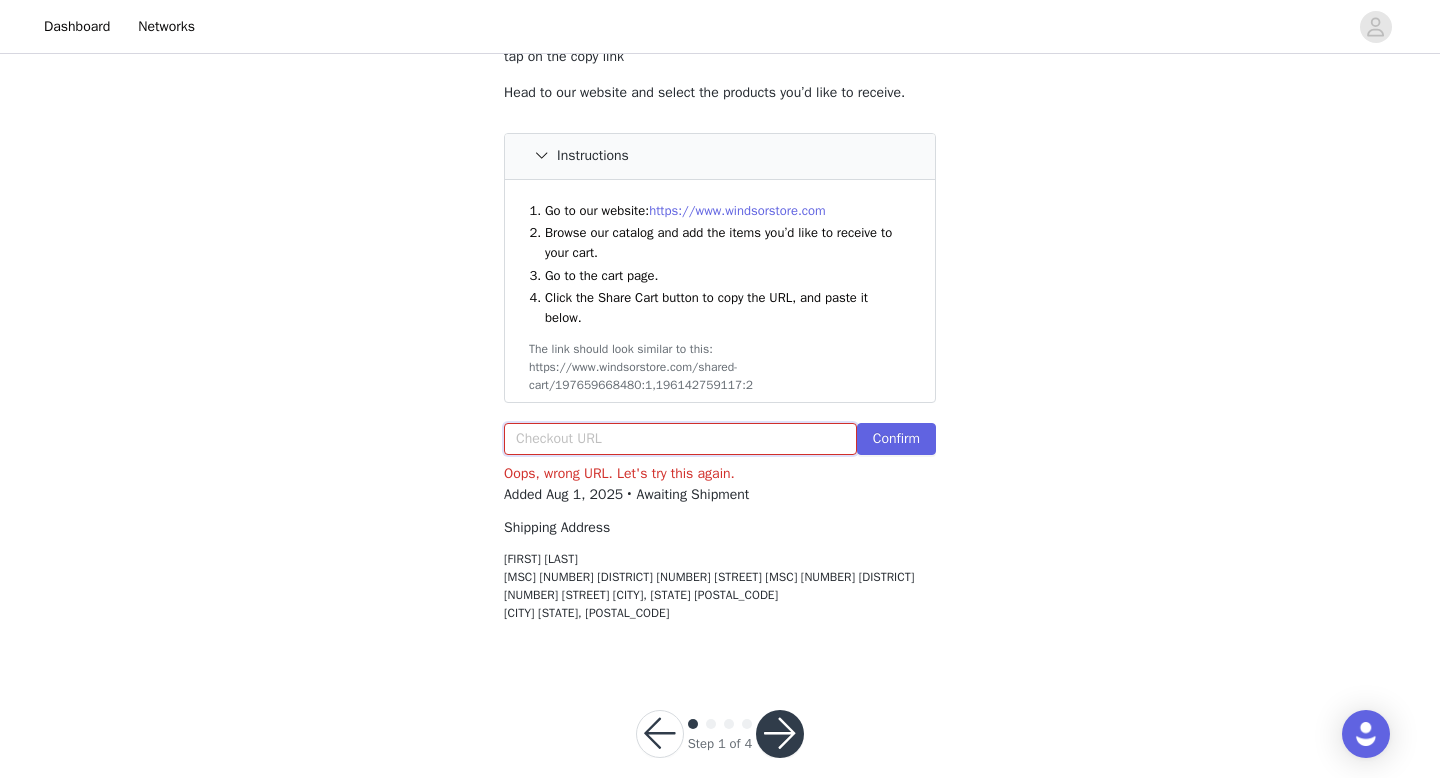 scroll, scrollTop: 220, scrollLeft: 0, axis: vertical 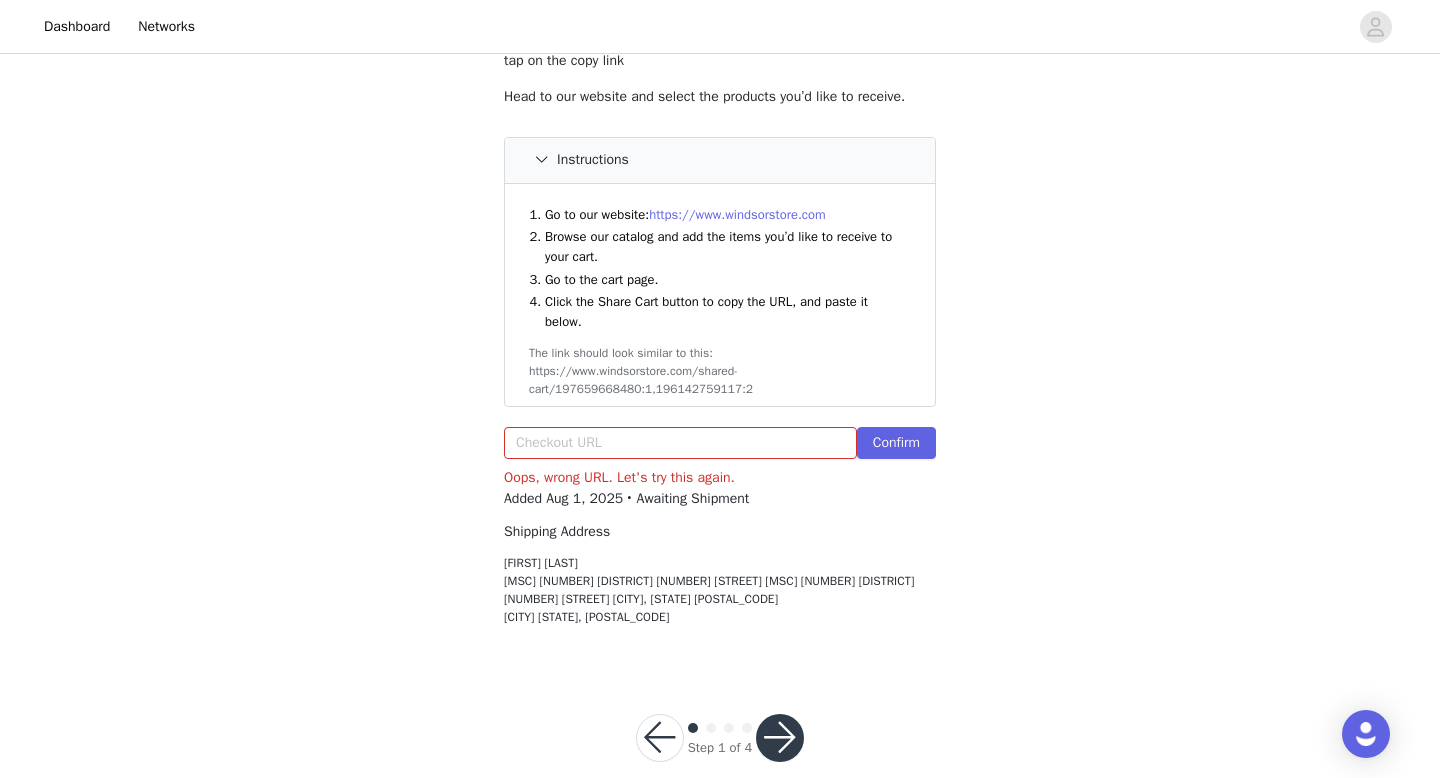 click on "https://www.windsorstore.com" at bounding box center [737, 214] 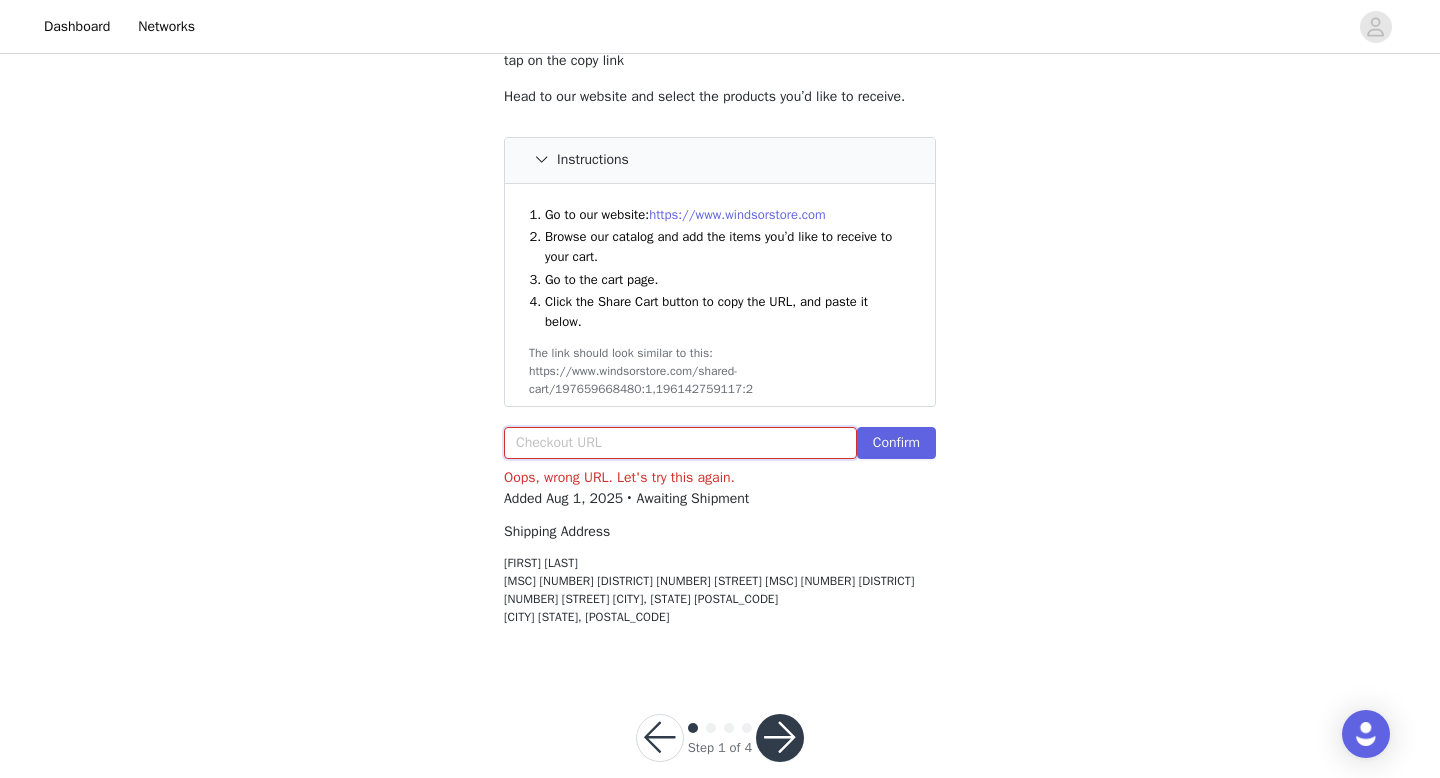 click at bounding box center (680, 443) 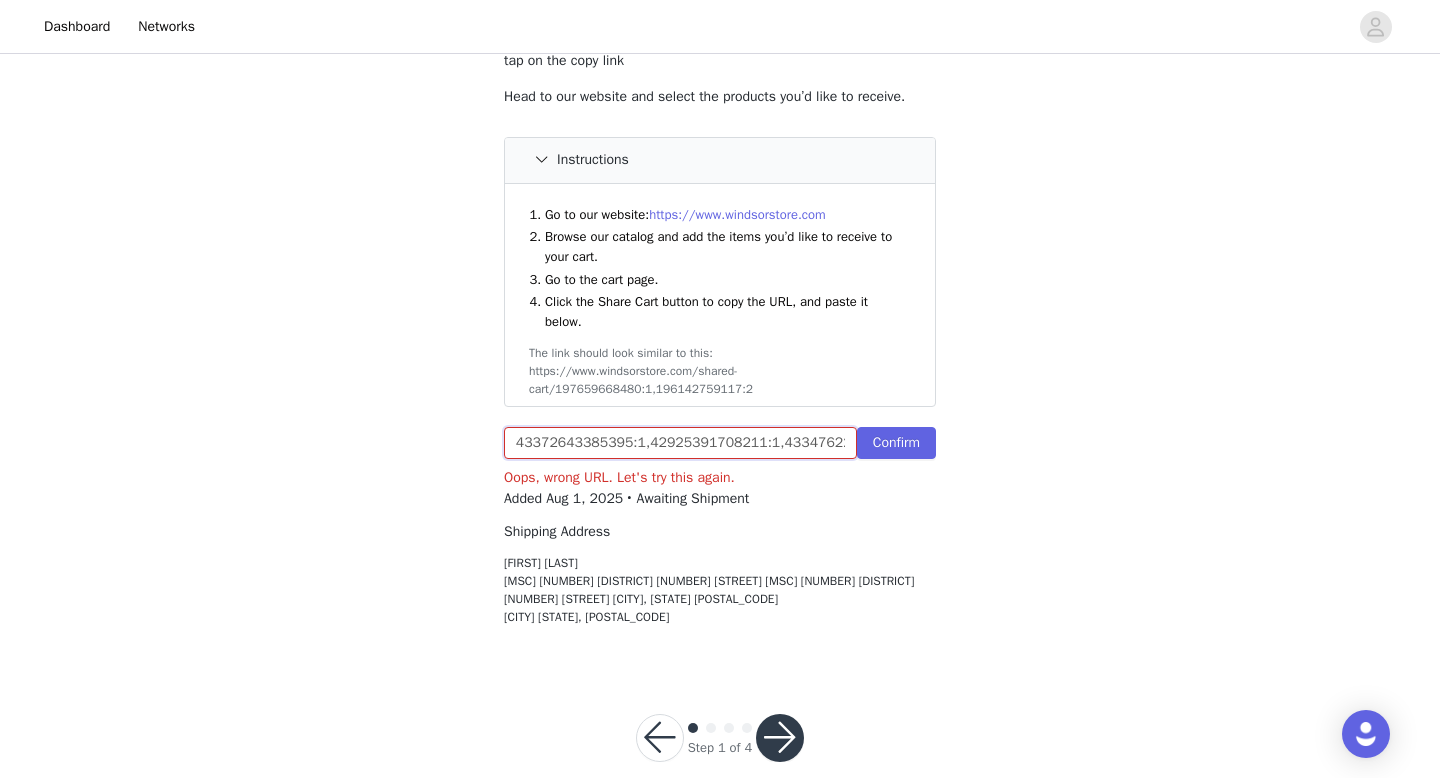 scroll, scrollTop: 0, scrollLeft: 728, axis: horizontal 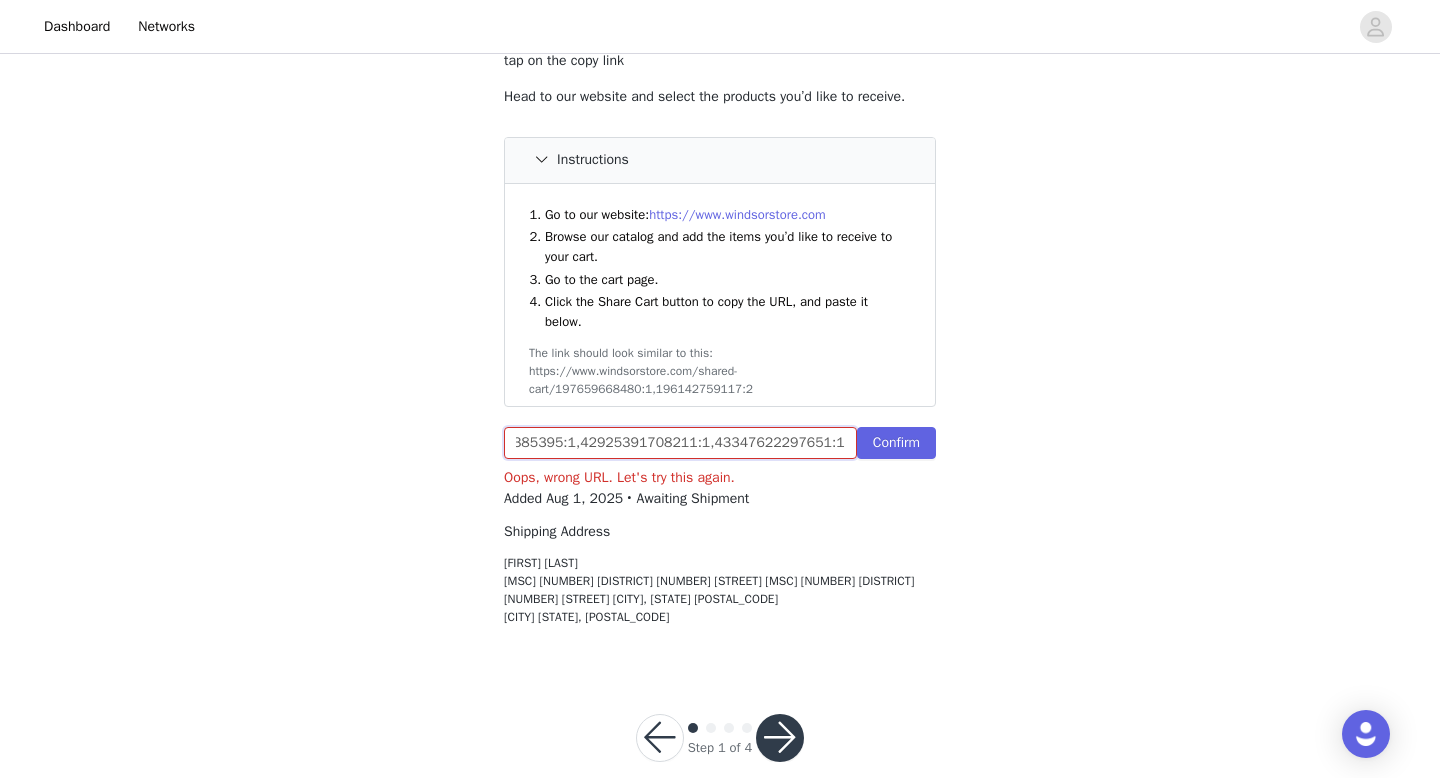 type on "https://www.windsorstore.com/cart/41731447685171:1,43503644344371:1,42815172313139:1,43372643385395:1,42925391708211:1,43347622297651:1" 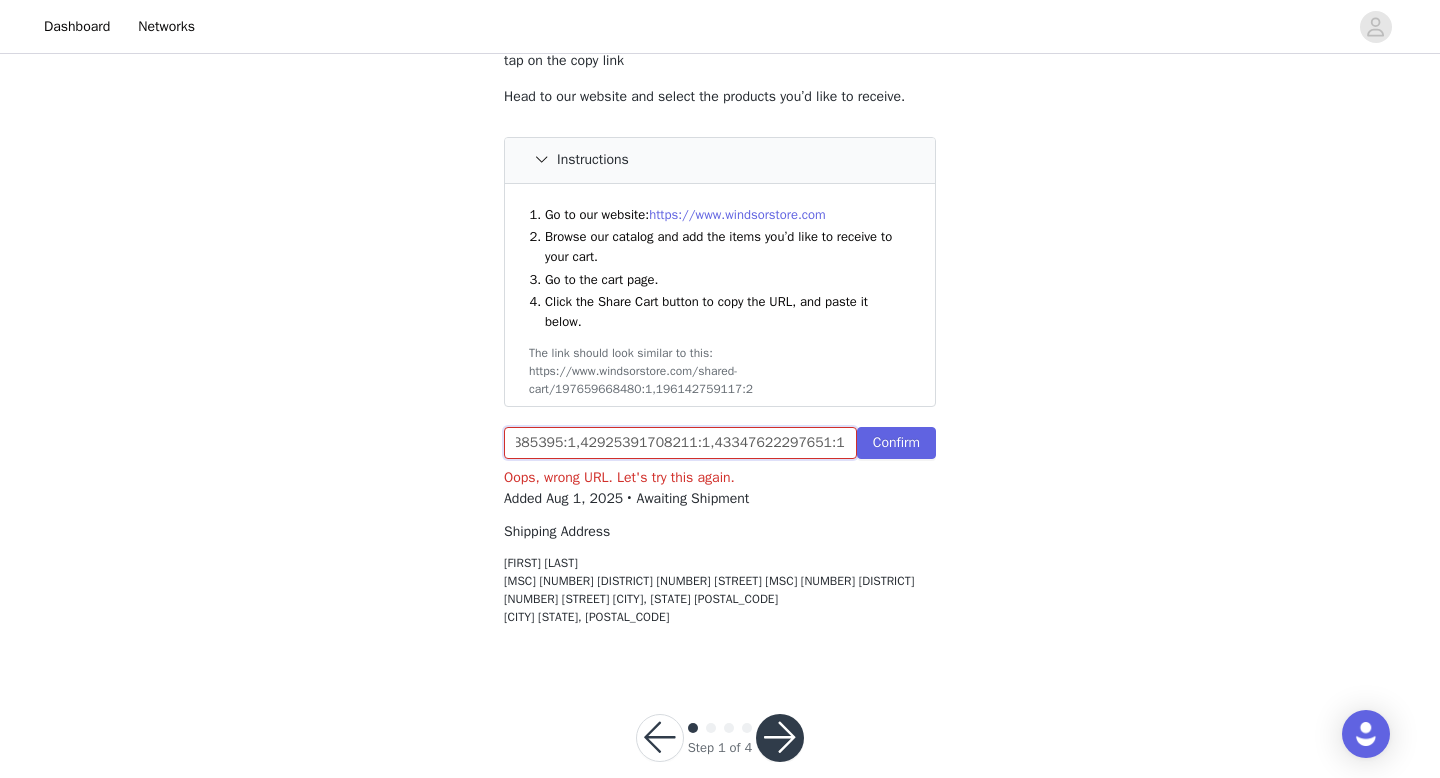 scroll, scrollTop: 0, scrollLeft: 0, axis: both 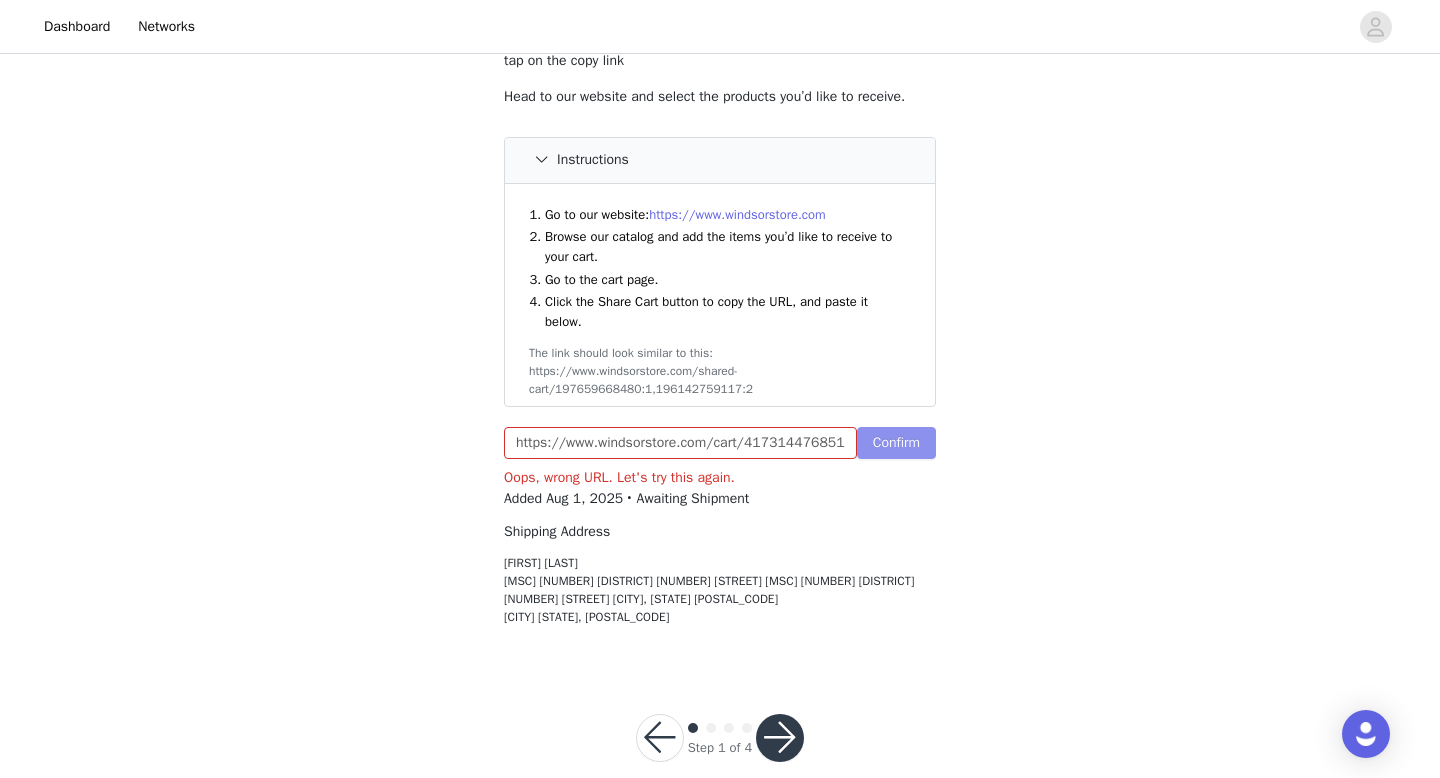 click on "Confirm" at bounding box center [896, 443] 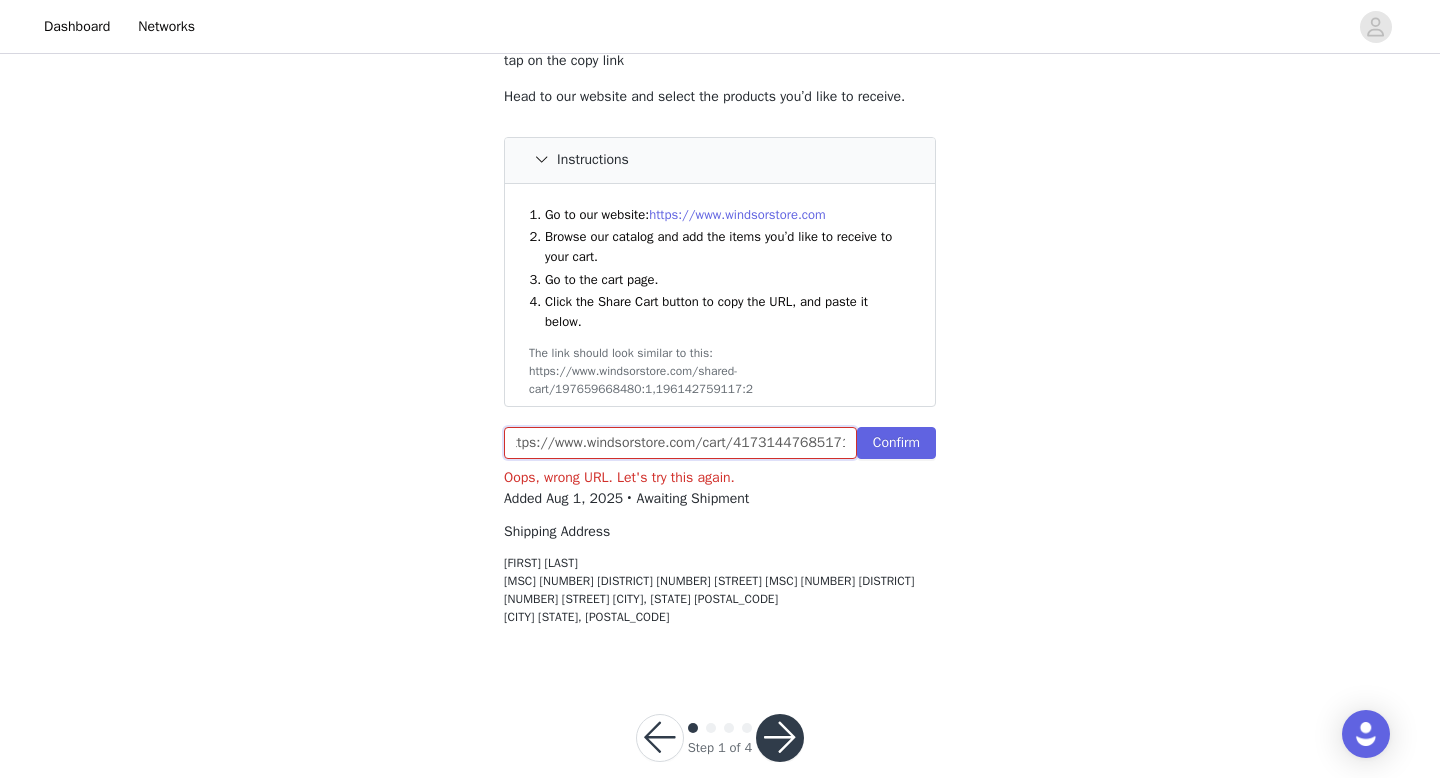 drag, startPoint x: 512, startPoint y: 447, endPoint x: 834, endPoint y: 473, distance: 323.04797 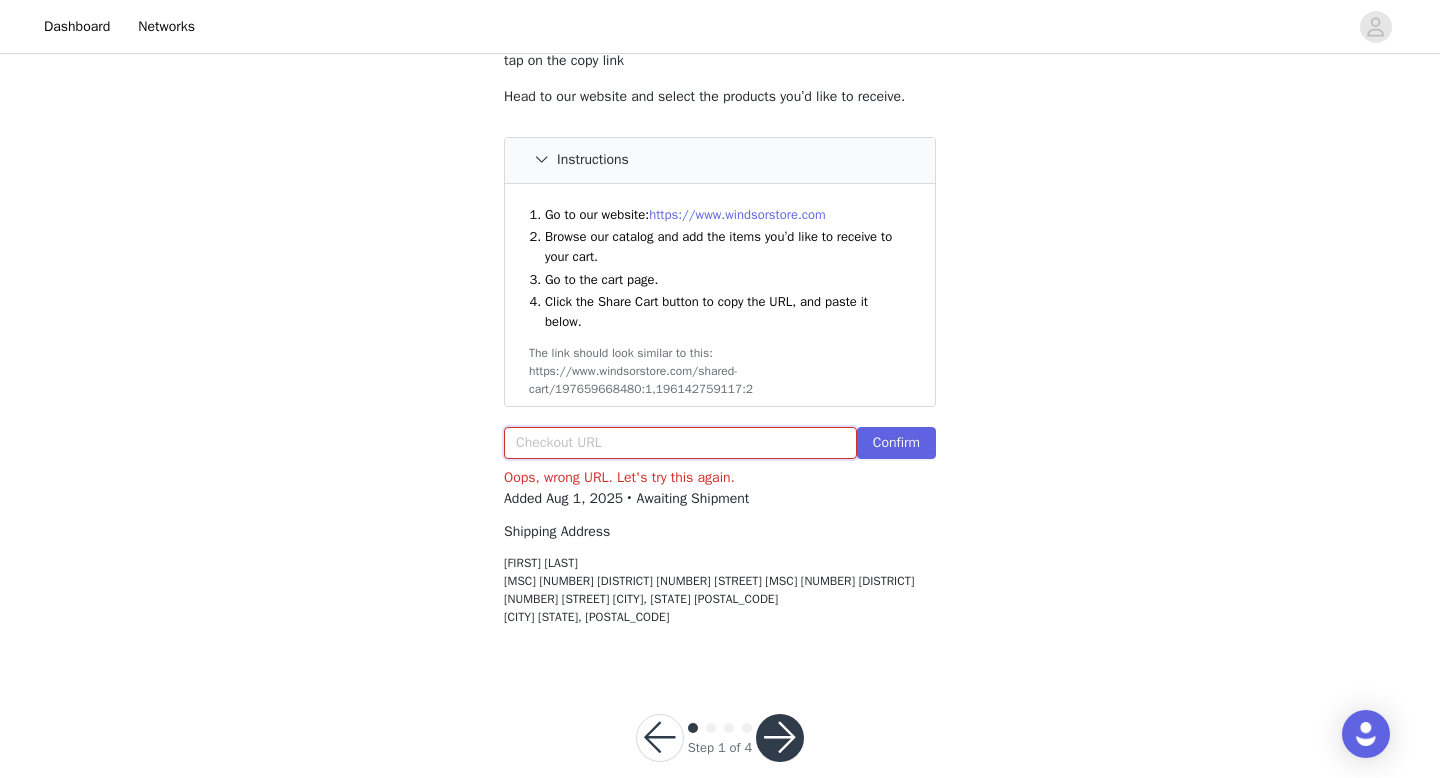 scroll, scrollTop: 0, scrollLeft: 0, axis: both 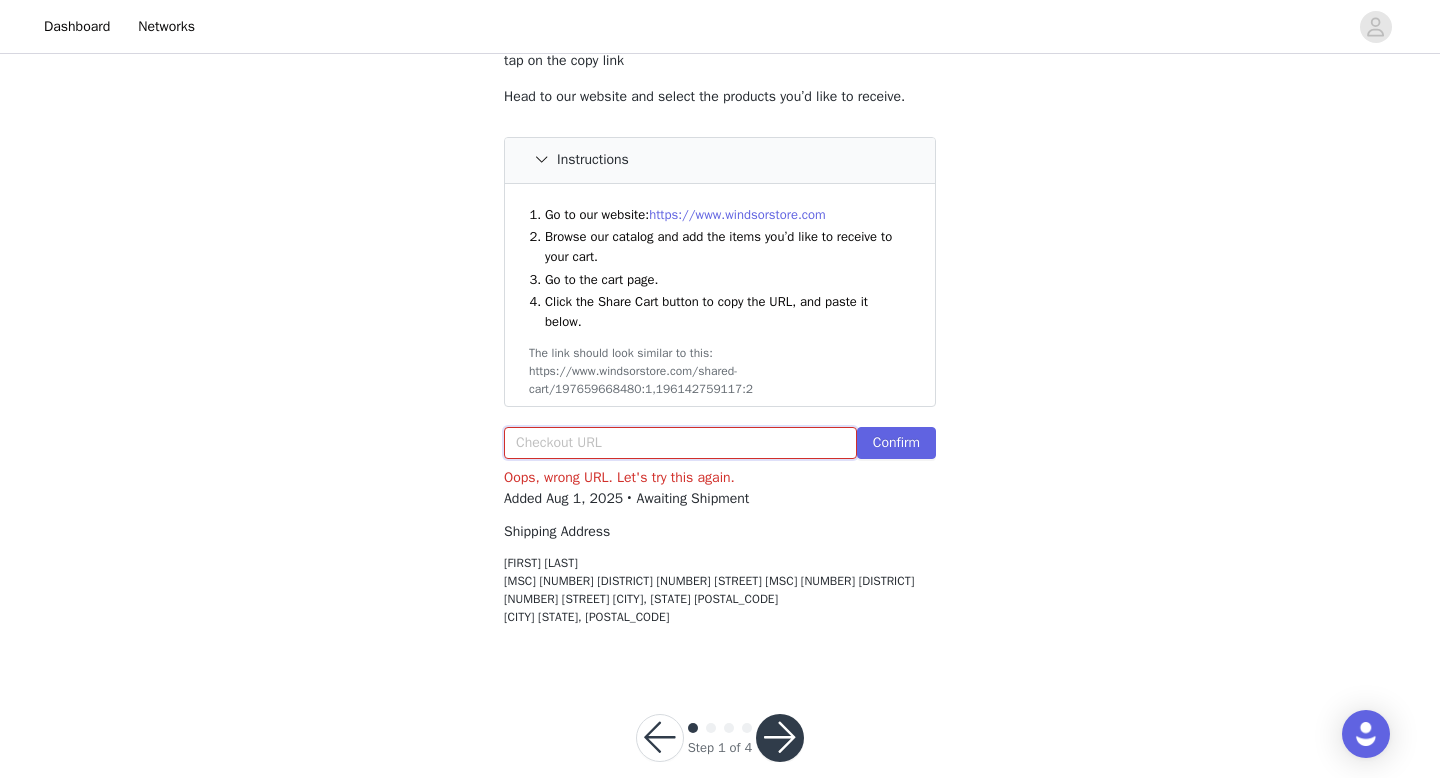 type 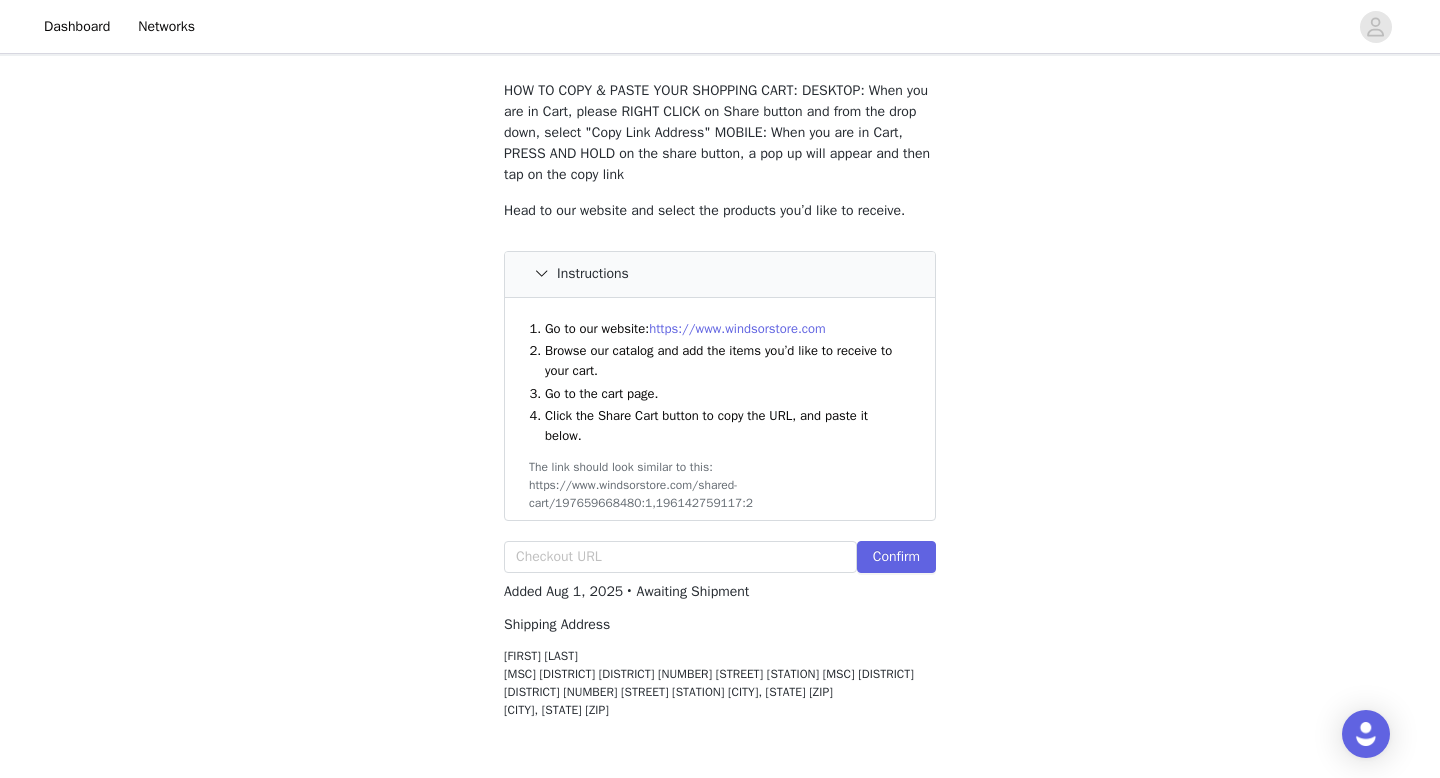 scroll, scrollTop: 145, scrollLeft: 0, axis: vertical 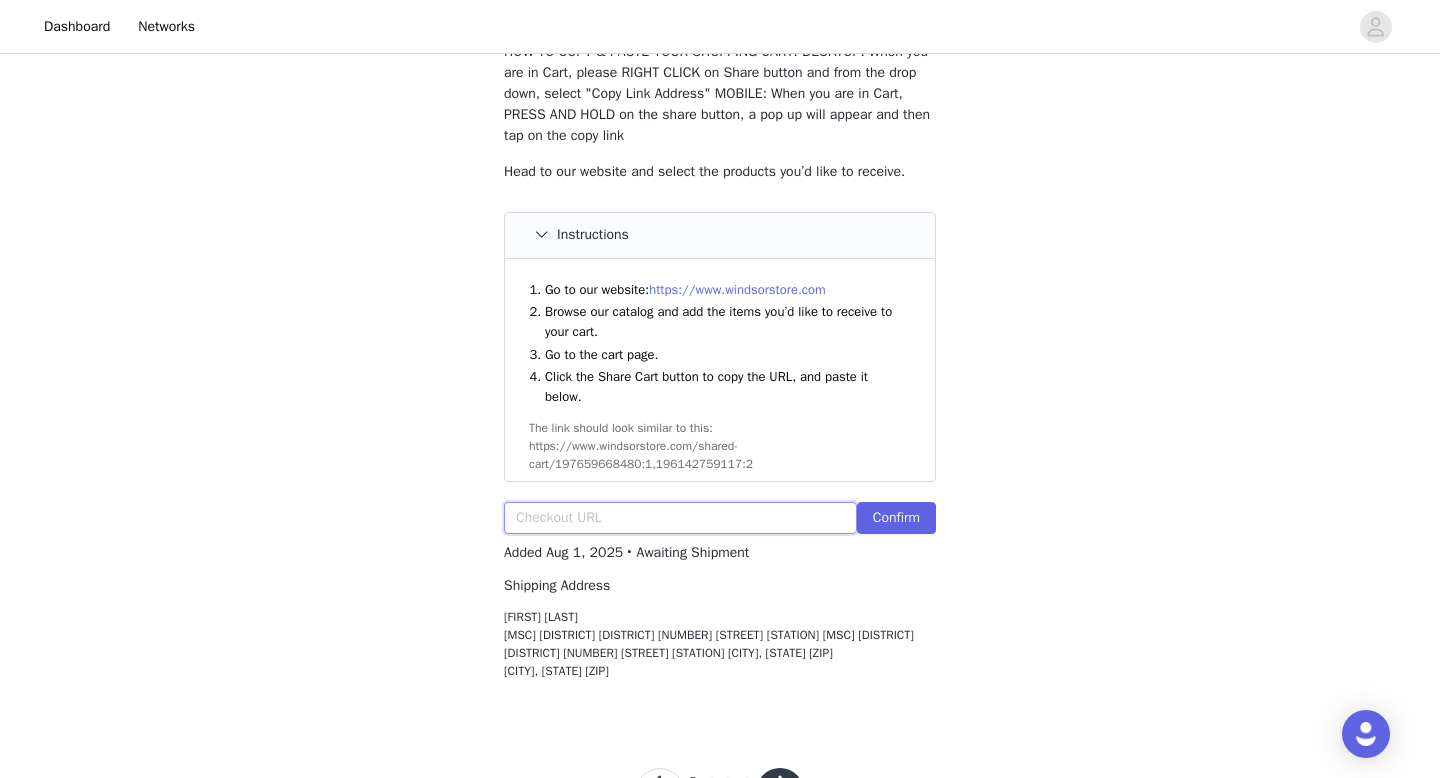 click at bounding box center [680, 518] 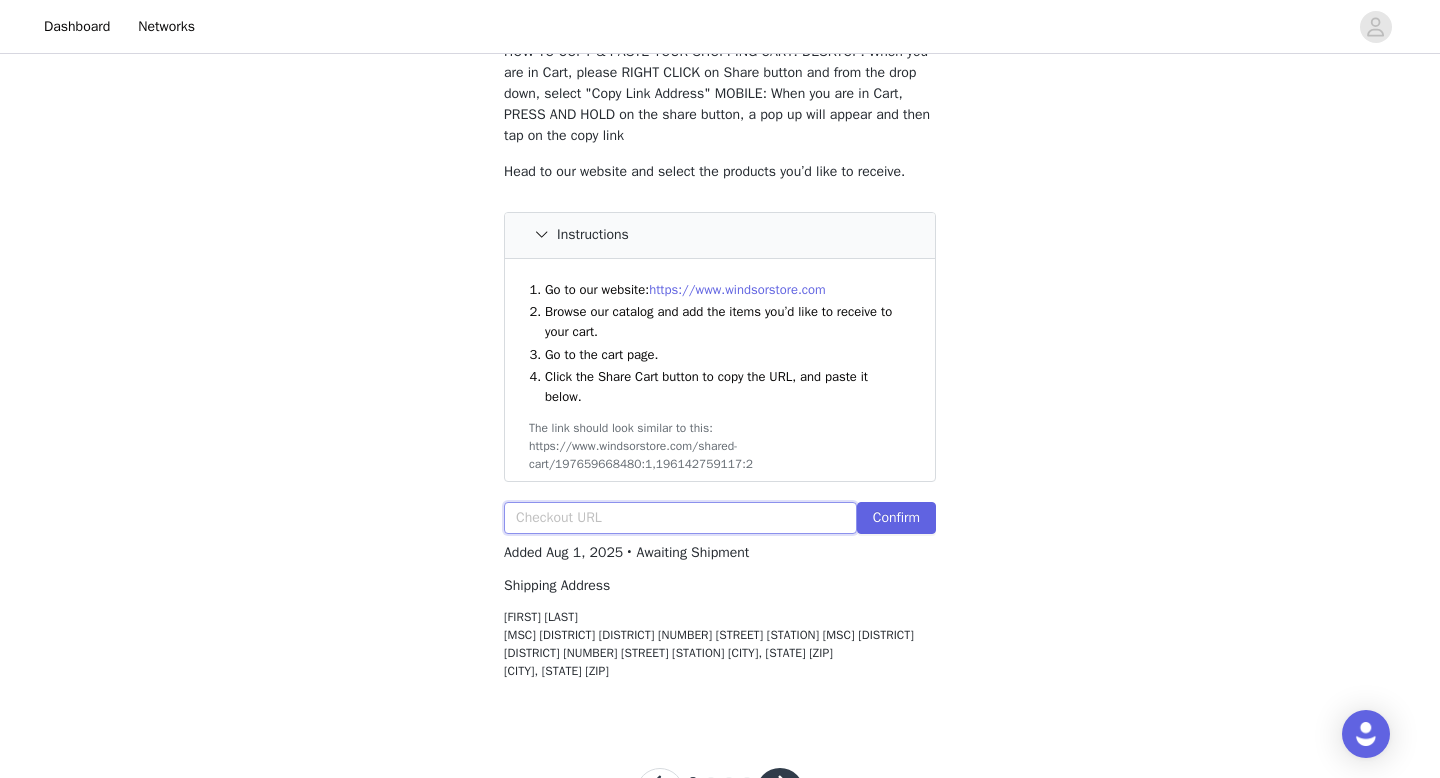 paste on "https://www.windsorstore.com/cart/41731447685171:1,43503644344371:1,42815172313139:1,43372643385395:1,42925391708211:1,43347622297651:1" 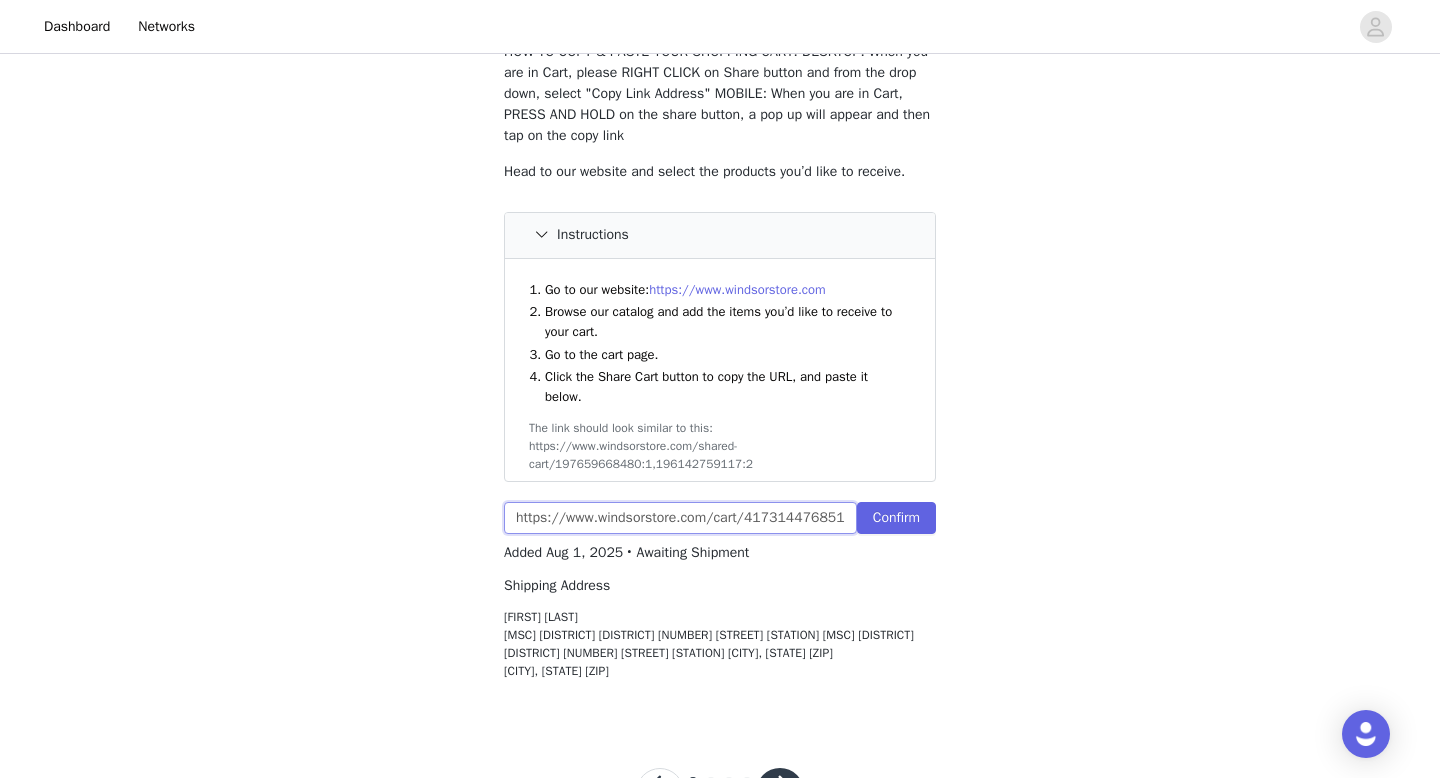 scroll, scrollTop: 0, scrollLeft: 728, axis: horizontal 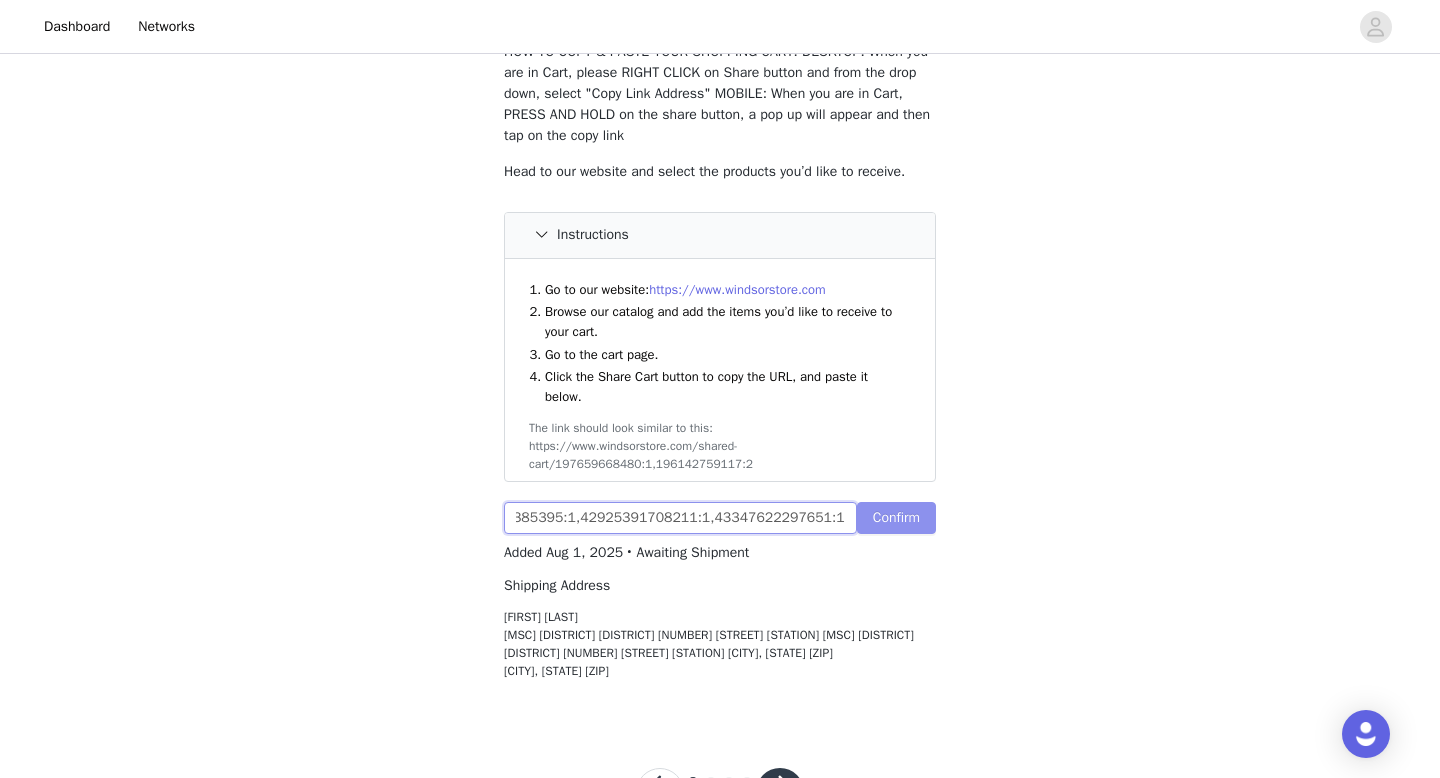 type on "https://www.windsorstore.com/cart/41731447685171:1,43503644344371:1,42815172313139:1,43372643385395:1,42925391708211:1,43347622297651:1" 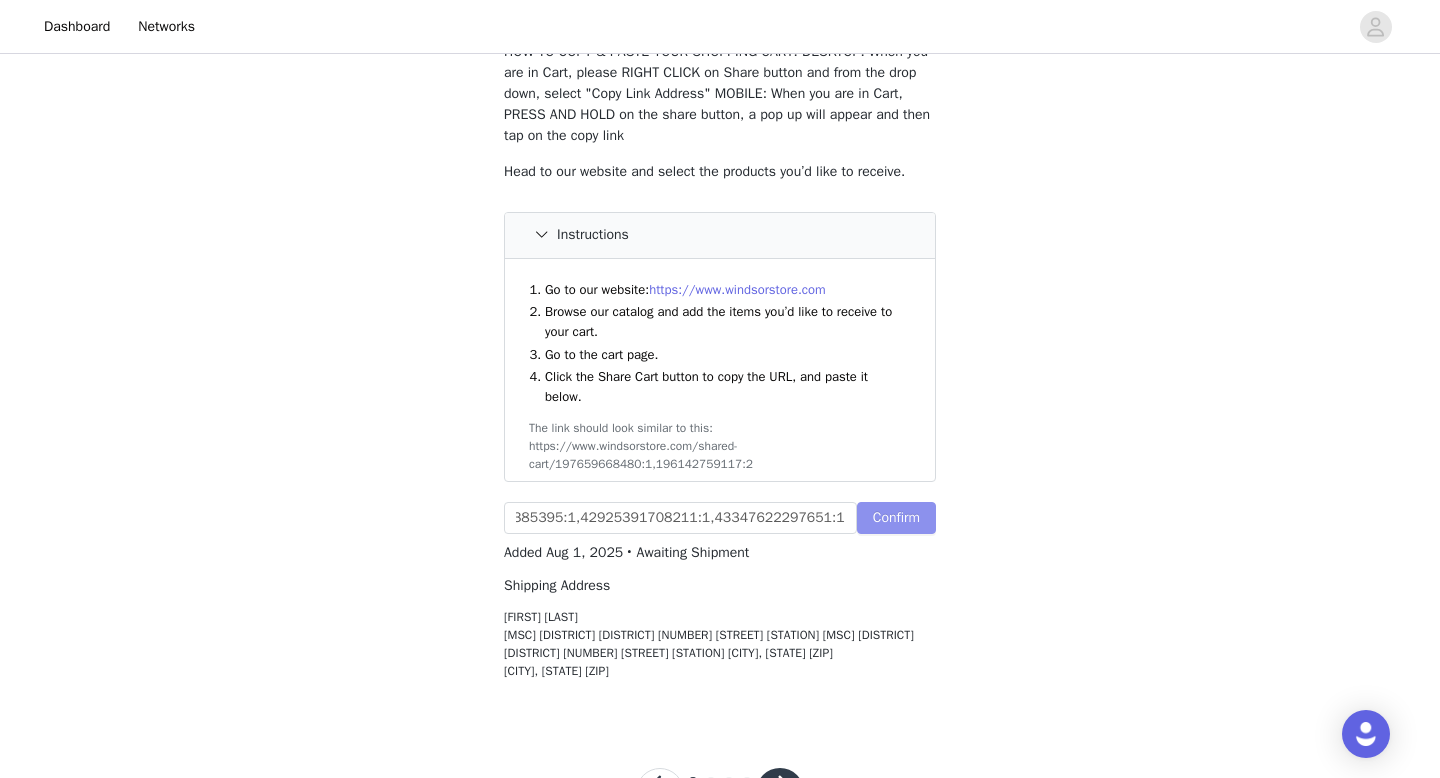 click on "Confirm" at bounding box center [896, 518] 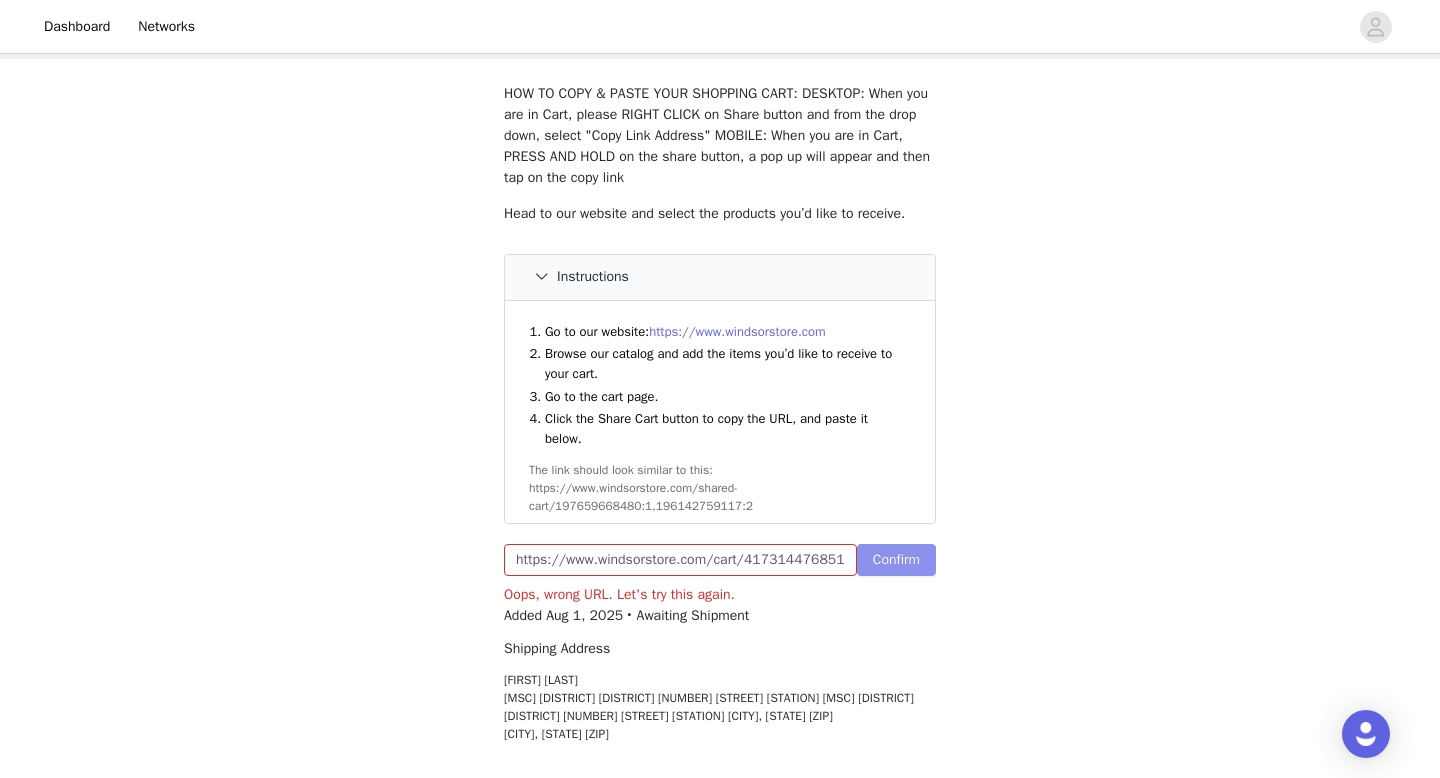 scroll, scrollTop: 96, scrollLeft: 0, axis: vertical 